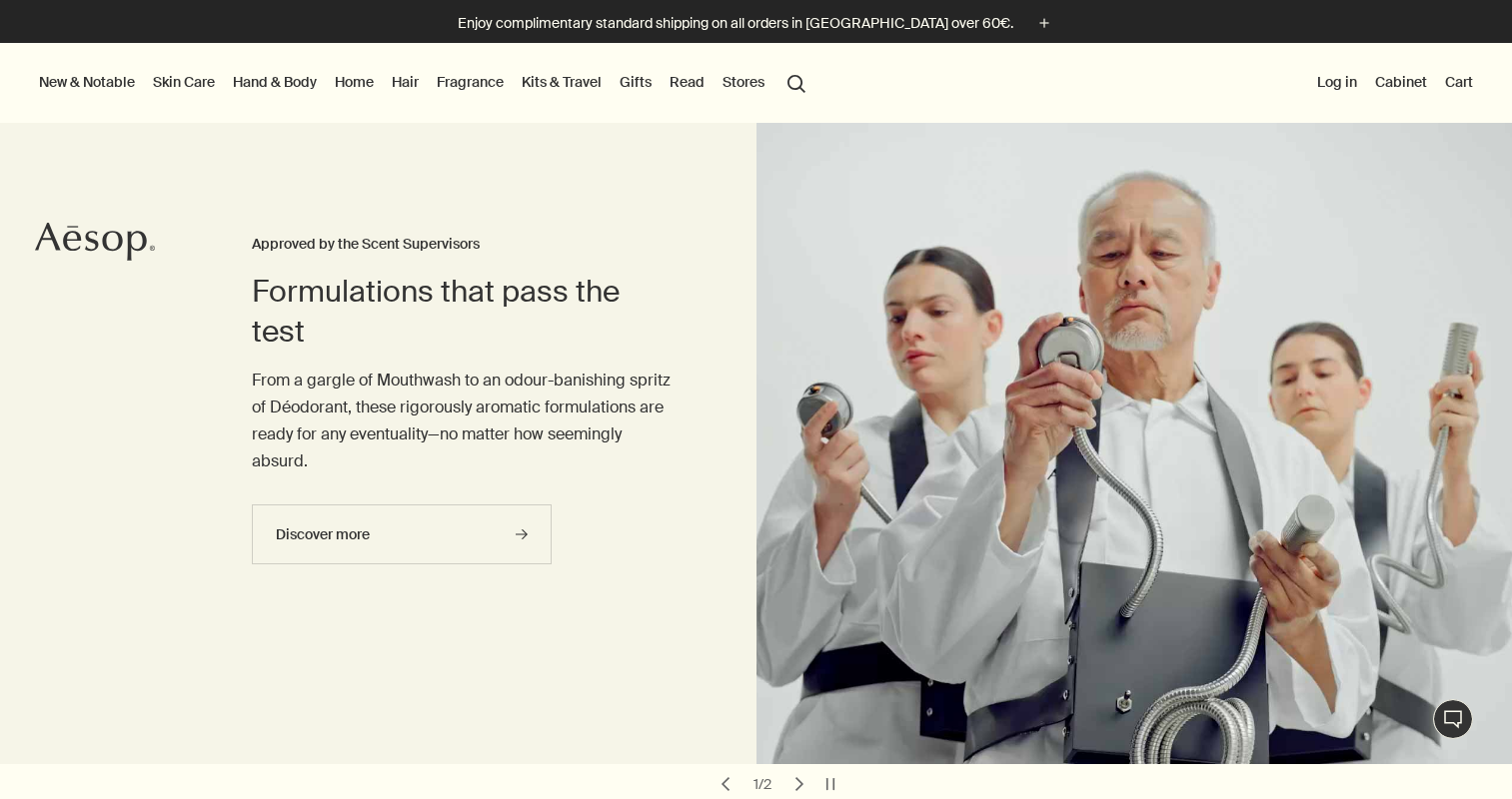 scroll, scrollTop: 0, scrollLeft: 0, axis: both 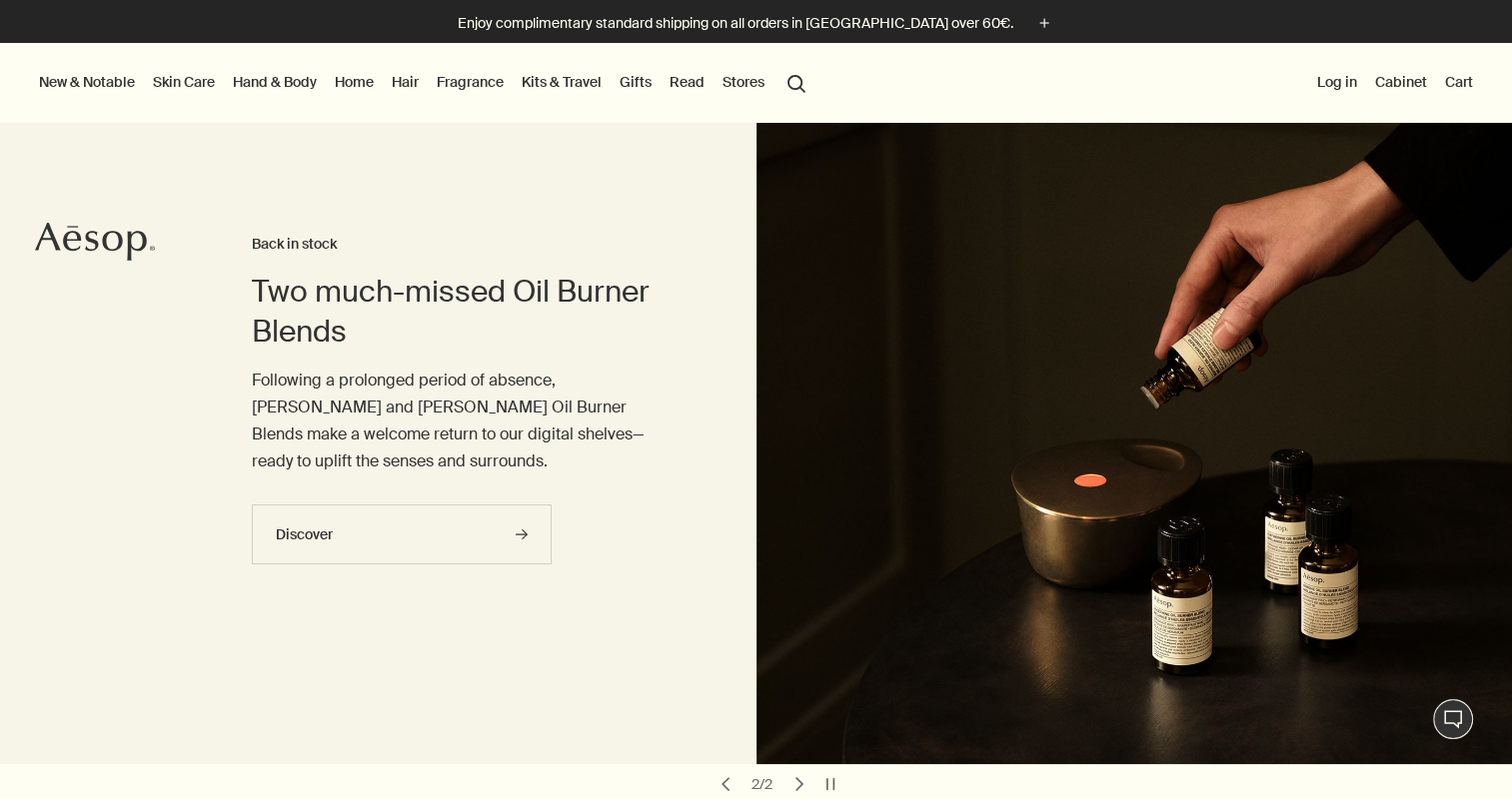 click on "Hair" at bounding box center (405, 82) 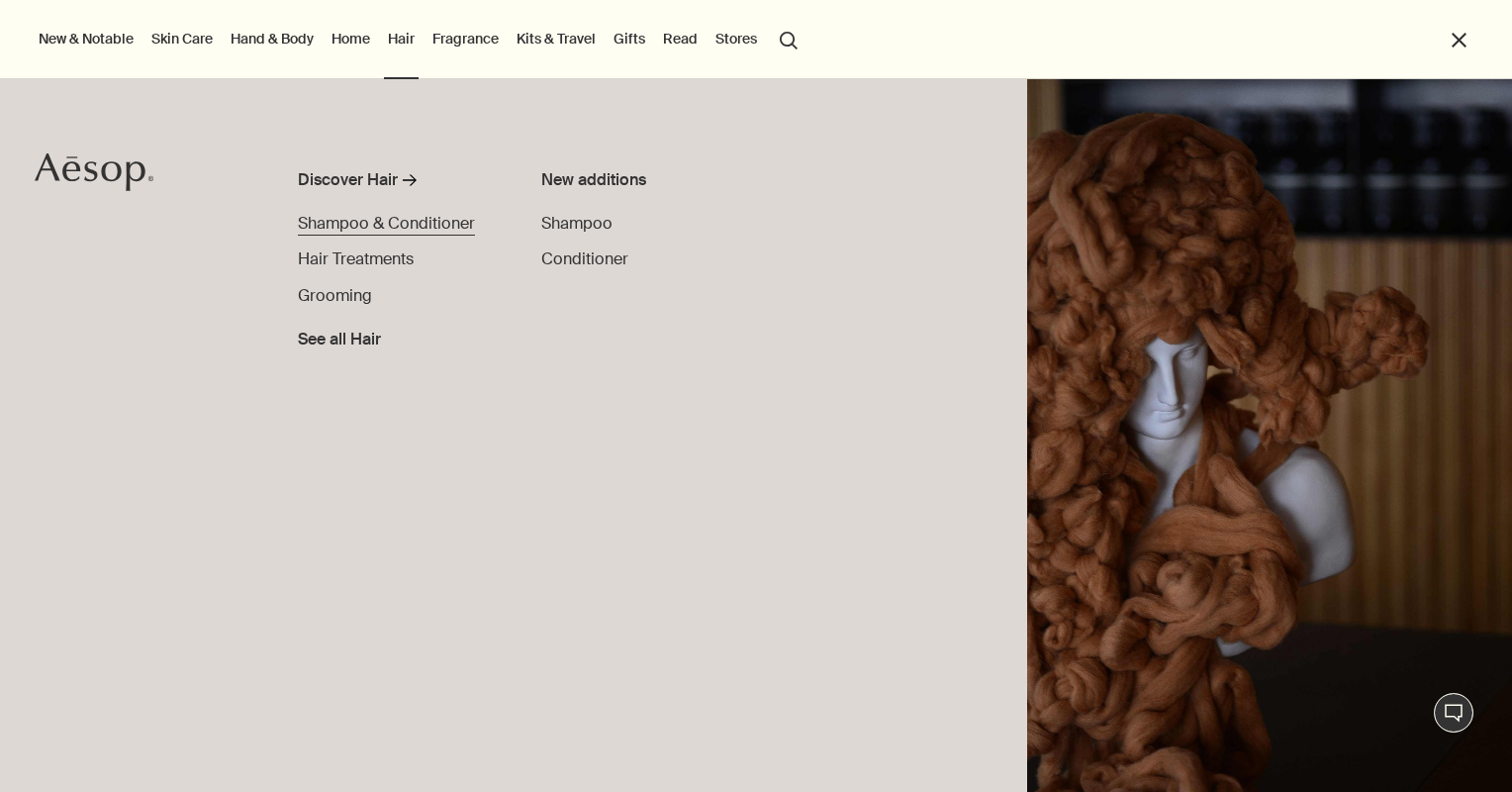 click on "Shampoo & Conditioner" at bounding box center [386, 223] 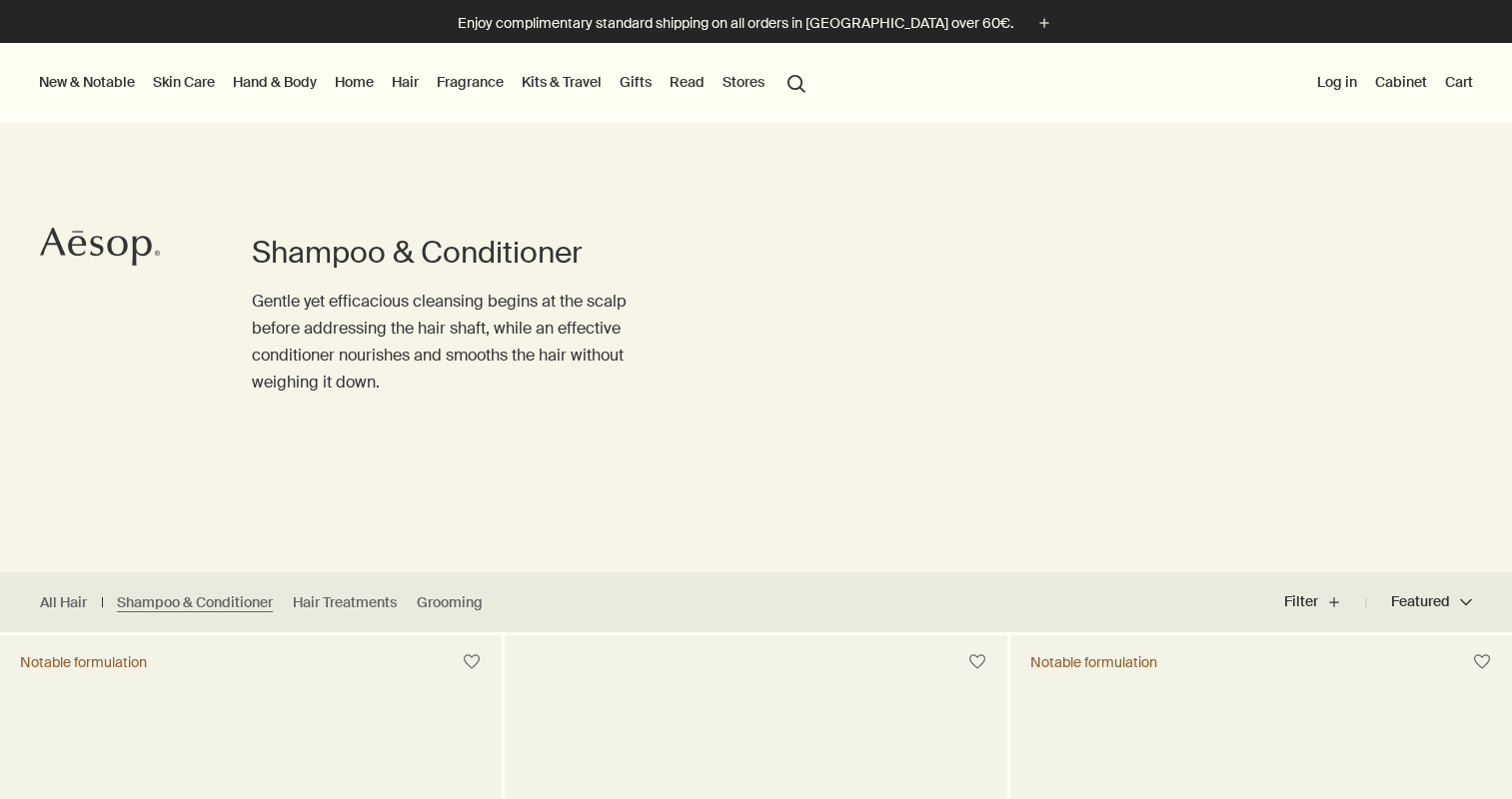 scroll, scrollTop: 0, scrollLeft: 0, axis: both 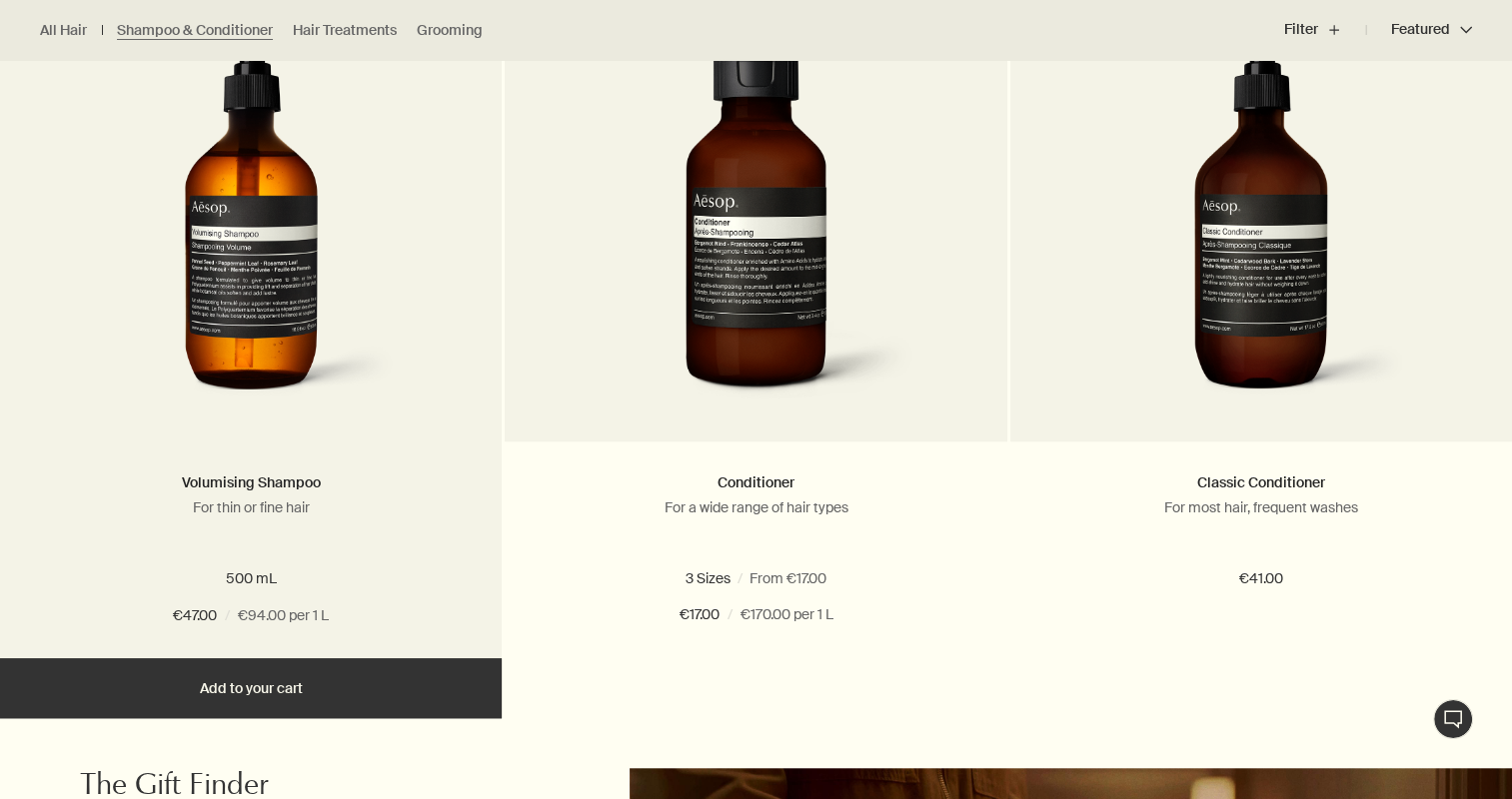click on "Add Add to your cart" at bounding box center (251, 688) 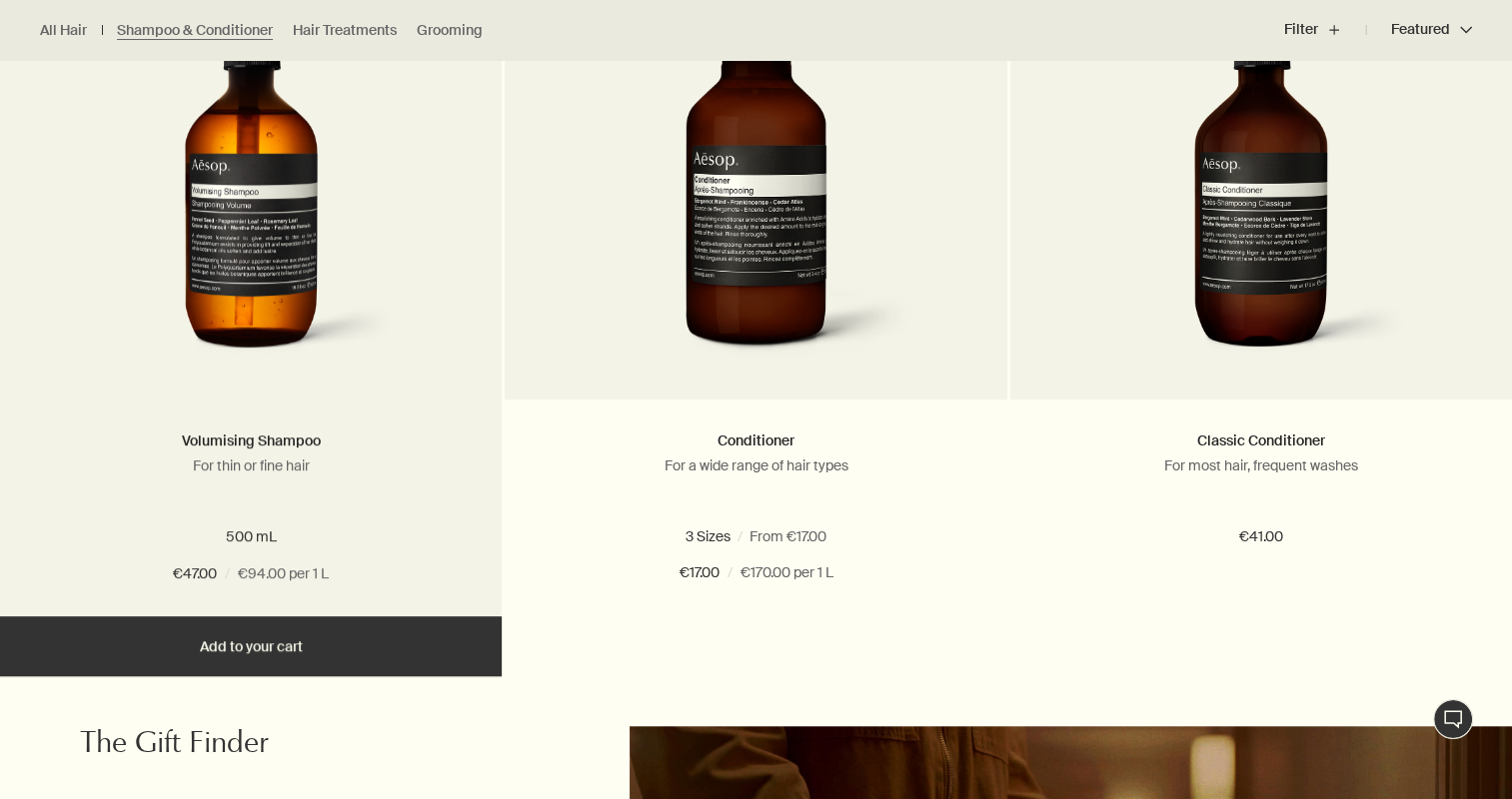 scroll, scrollTop: 1424, scrollLeft: 0, axis: vertical 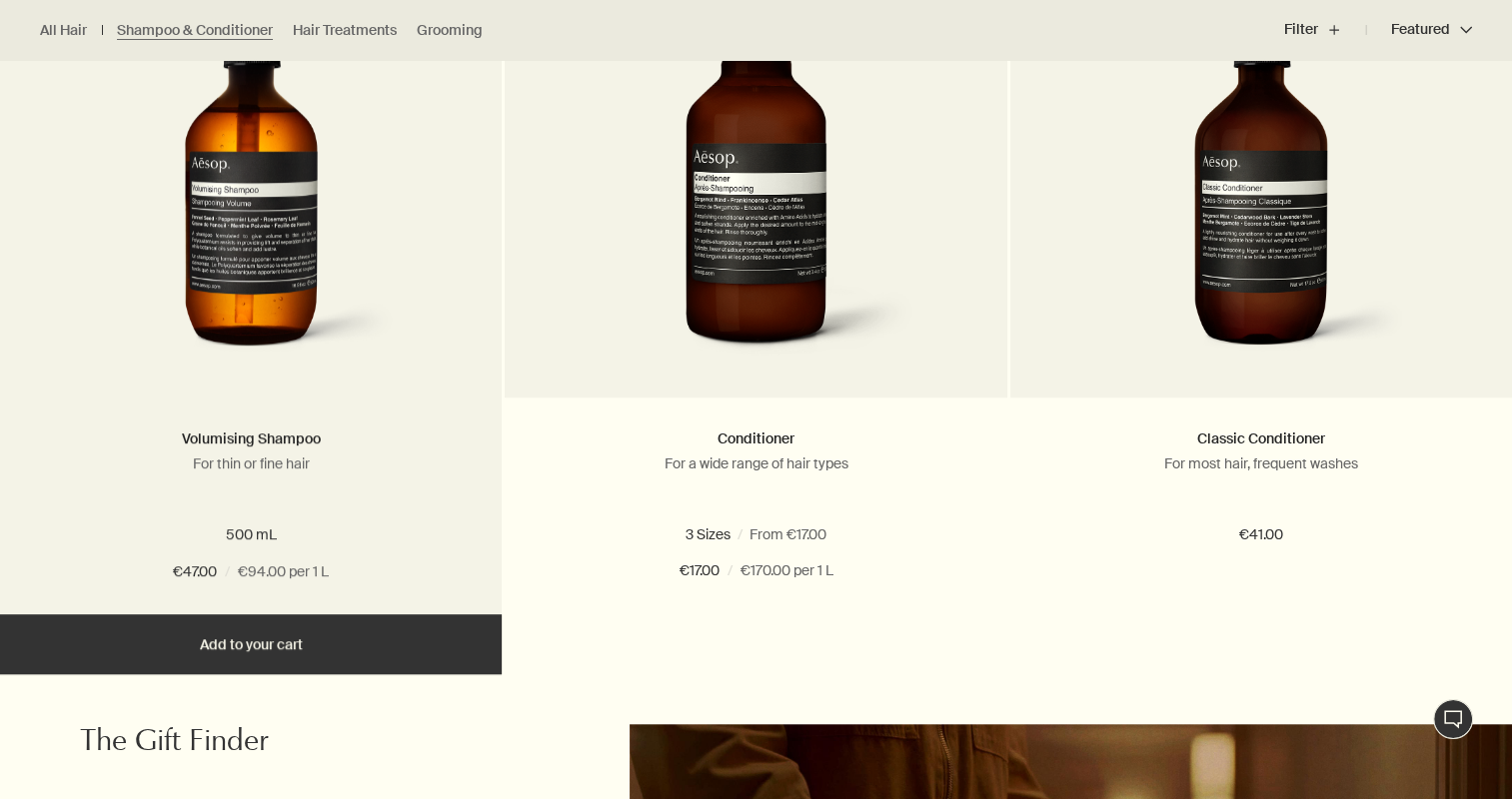 click on "Added Added to your cart Add Add to your cart" at bounding box center (251, 644) 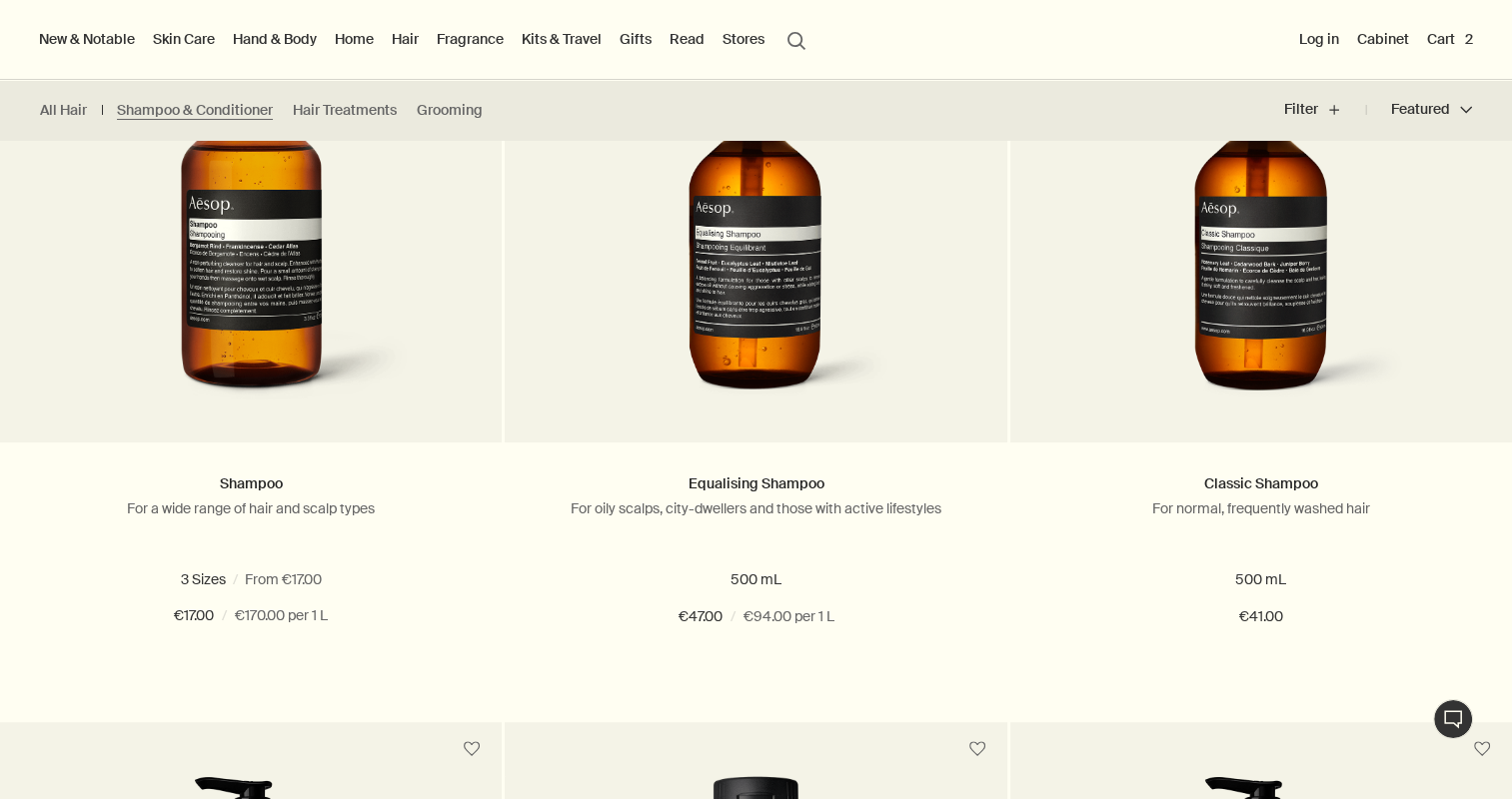 scroll, scrollTop: 642, scrollLeft: 0, axis: vertical 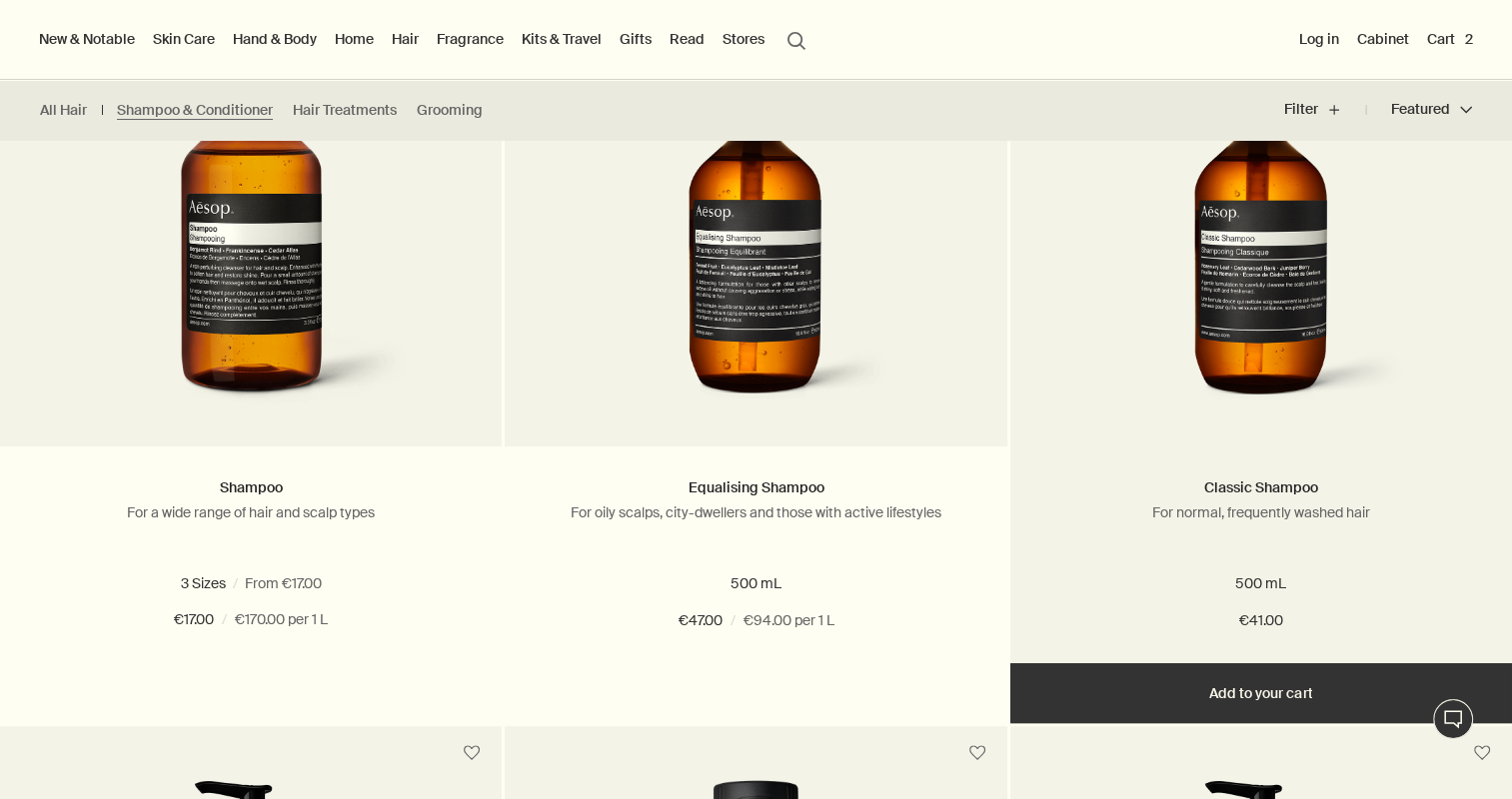 click on "Add Add to your cart" at bounding box center [1261, 693] 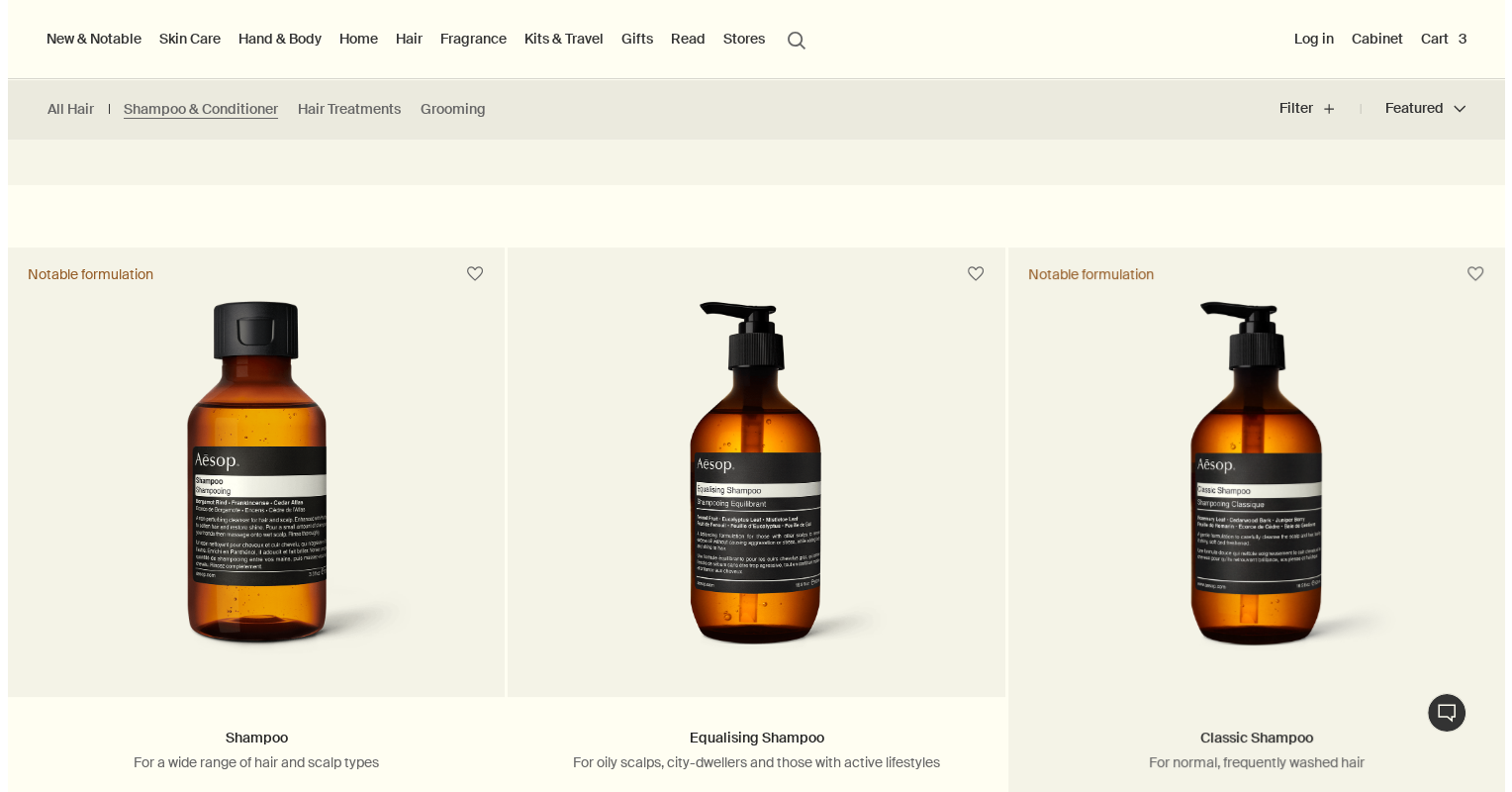 scroll, scrollTop: 291, scrollLeft: 0, axis: vertical 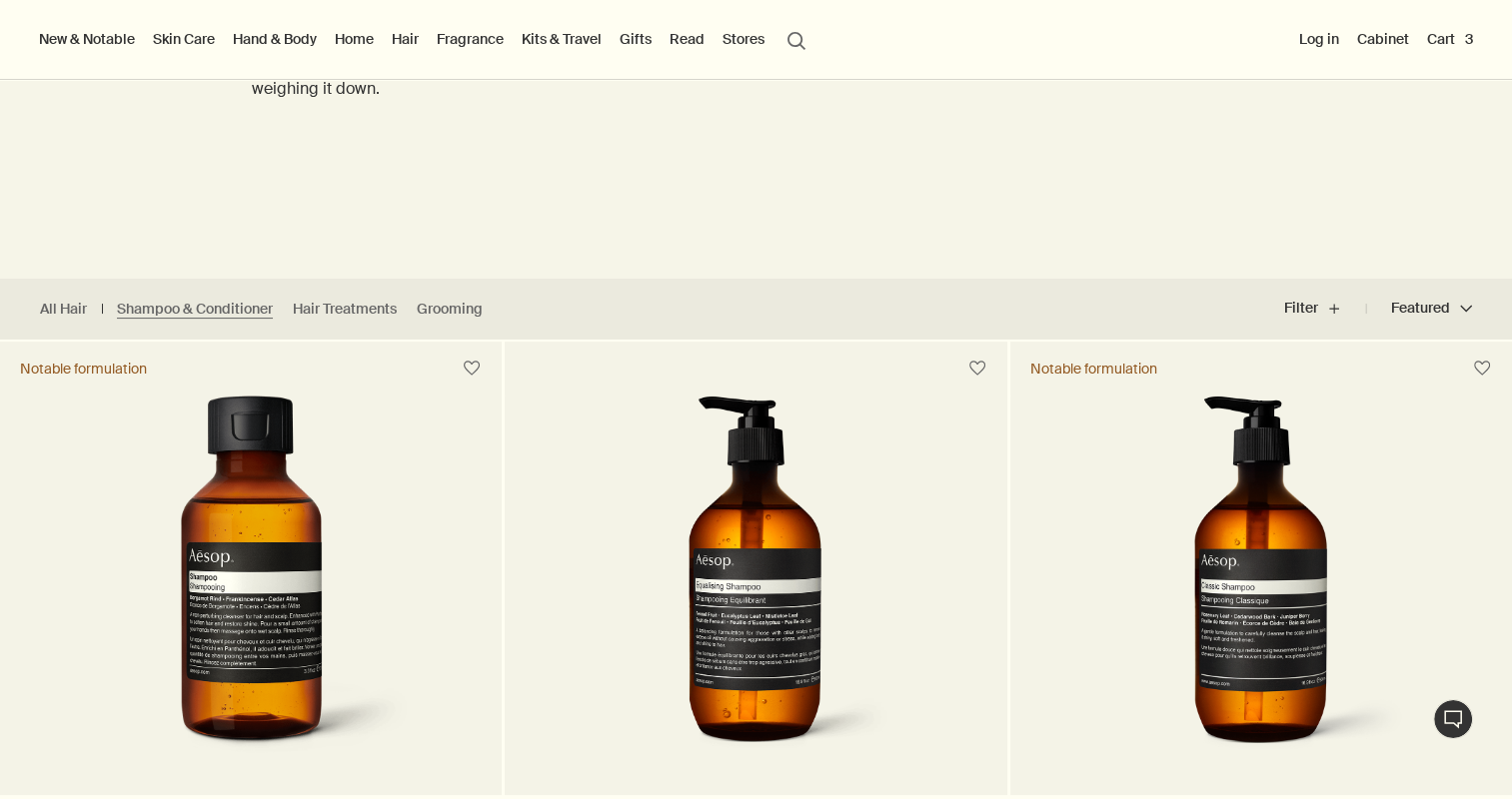click on "Hand & Body" at bounding box center [275, 39] 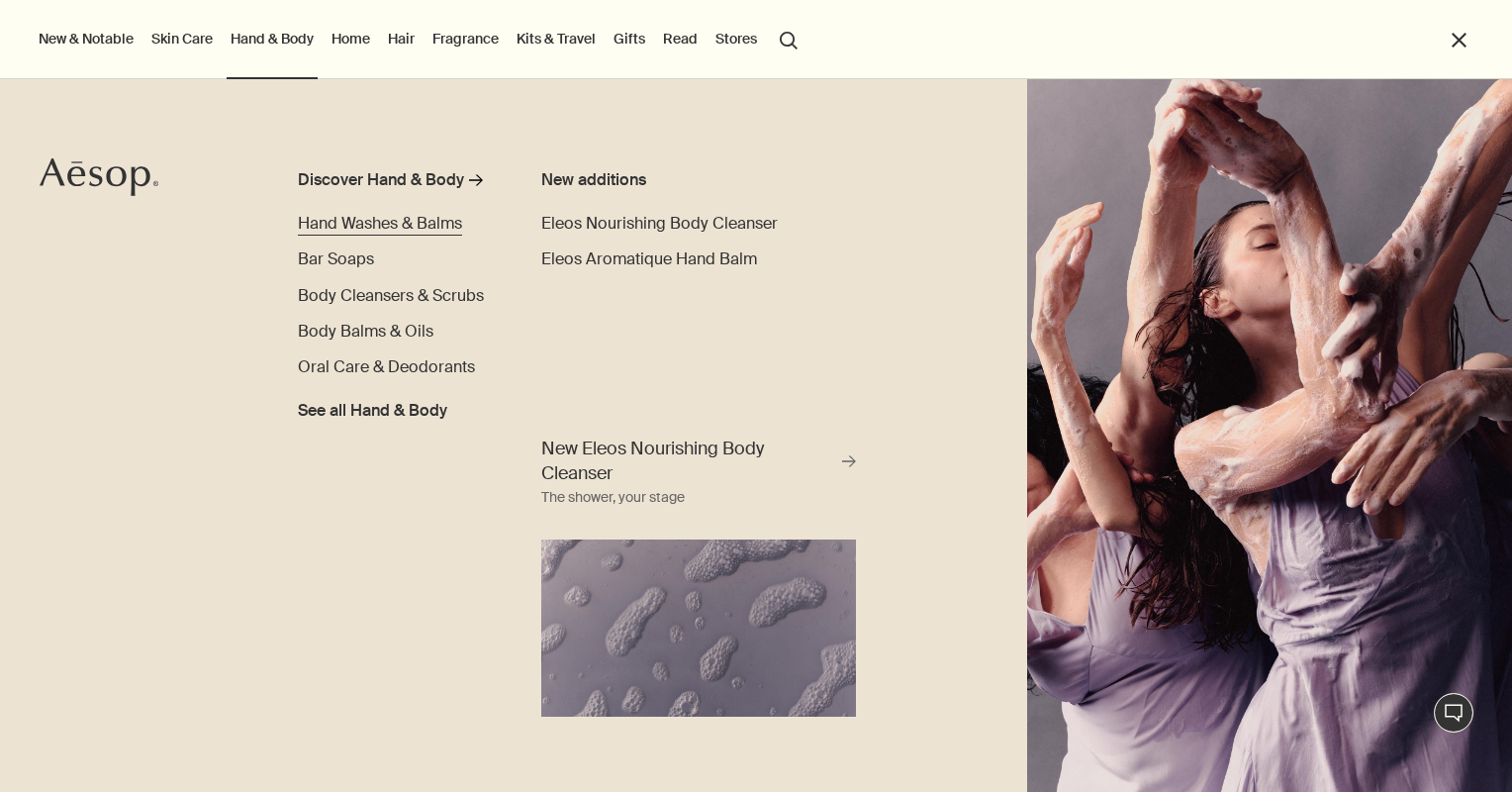 click on "Hand Washes & Balms" at bounding box center [380, 223] 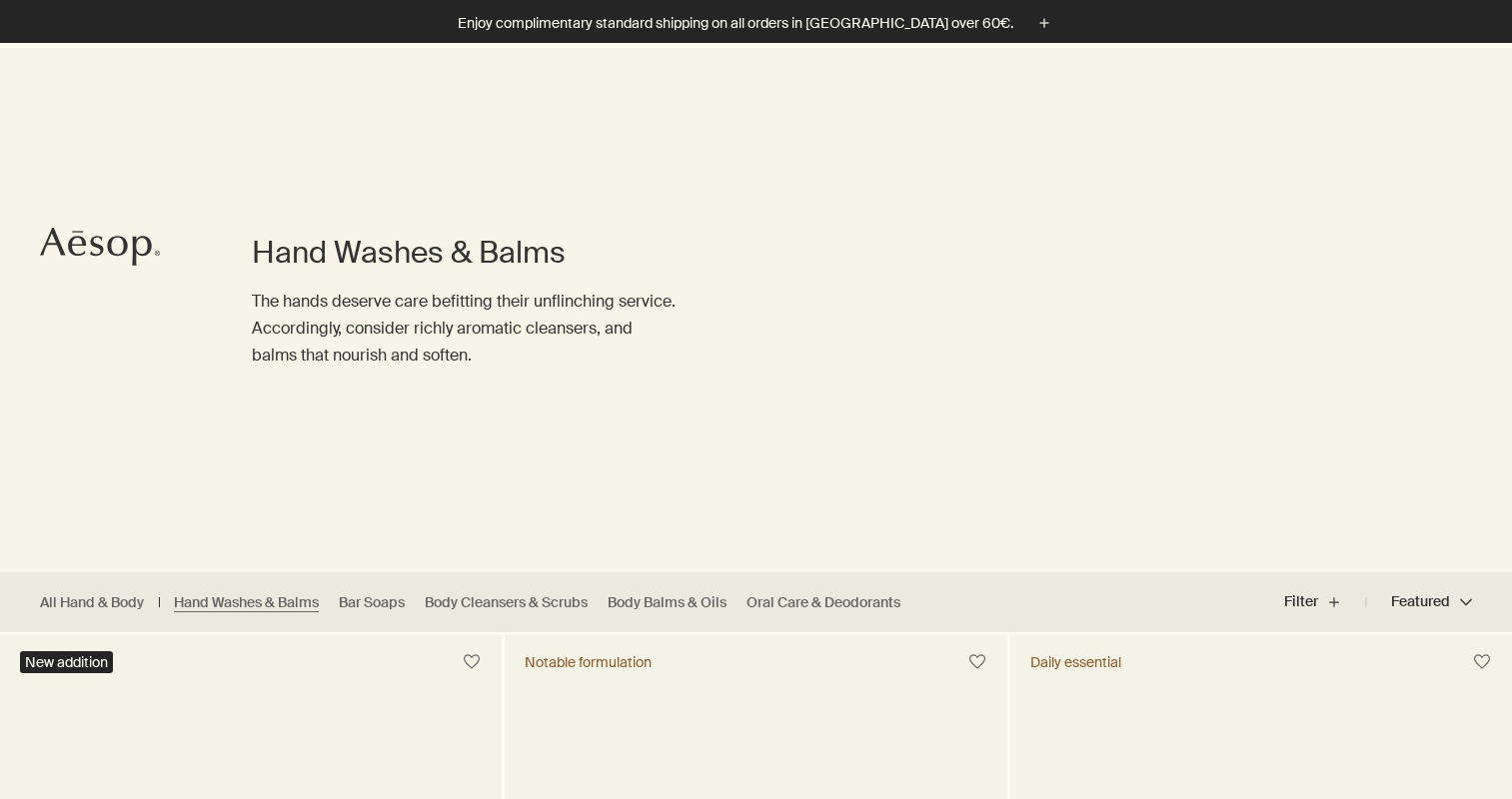 scroll, scrollTop: 453, scrollLeft: 0, axis: vertical 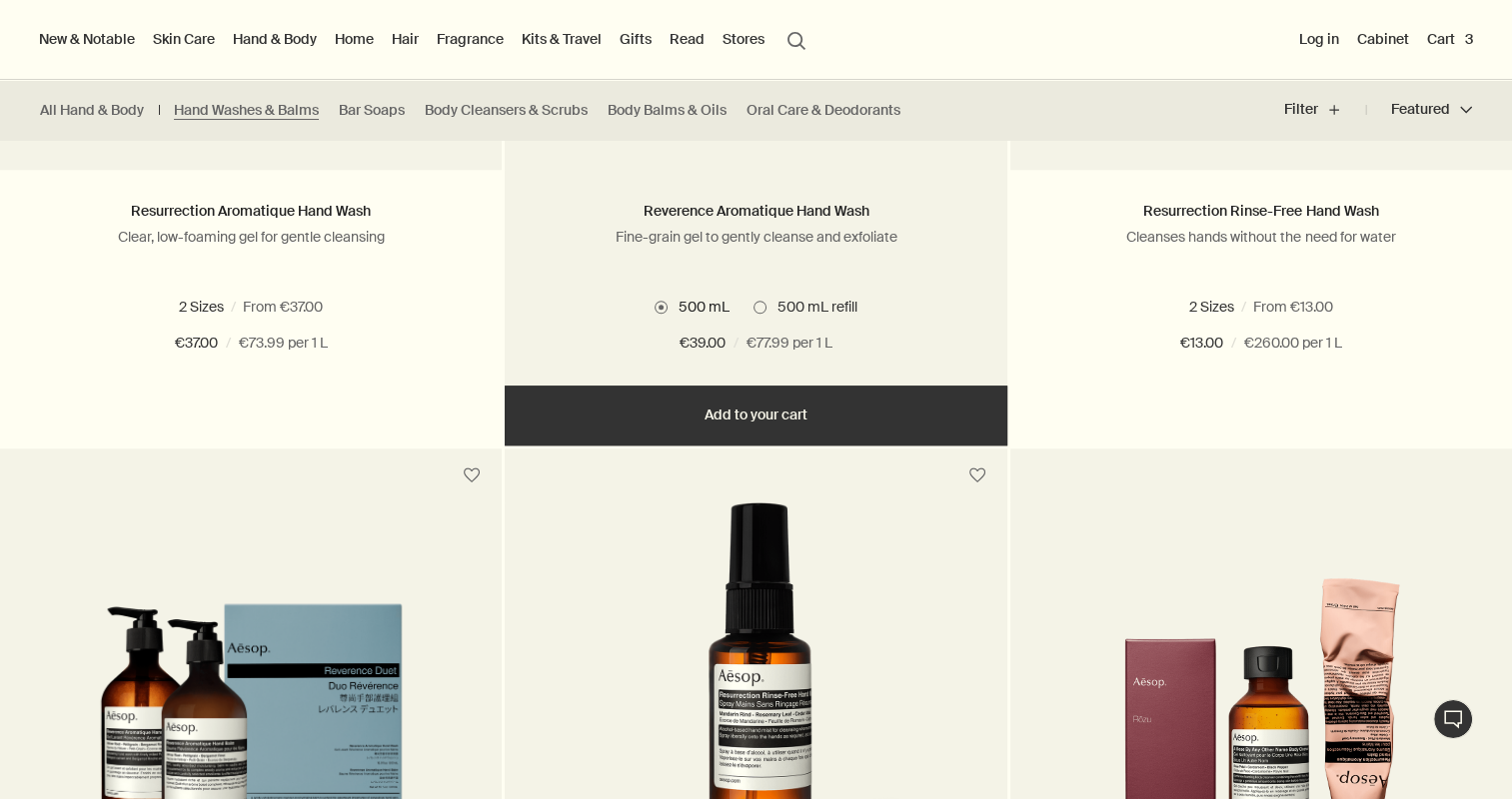 click on "Add Add to your cart" at bounding box center [756, 415] 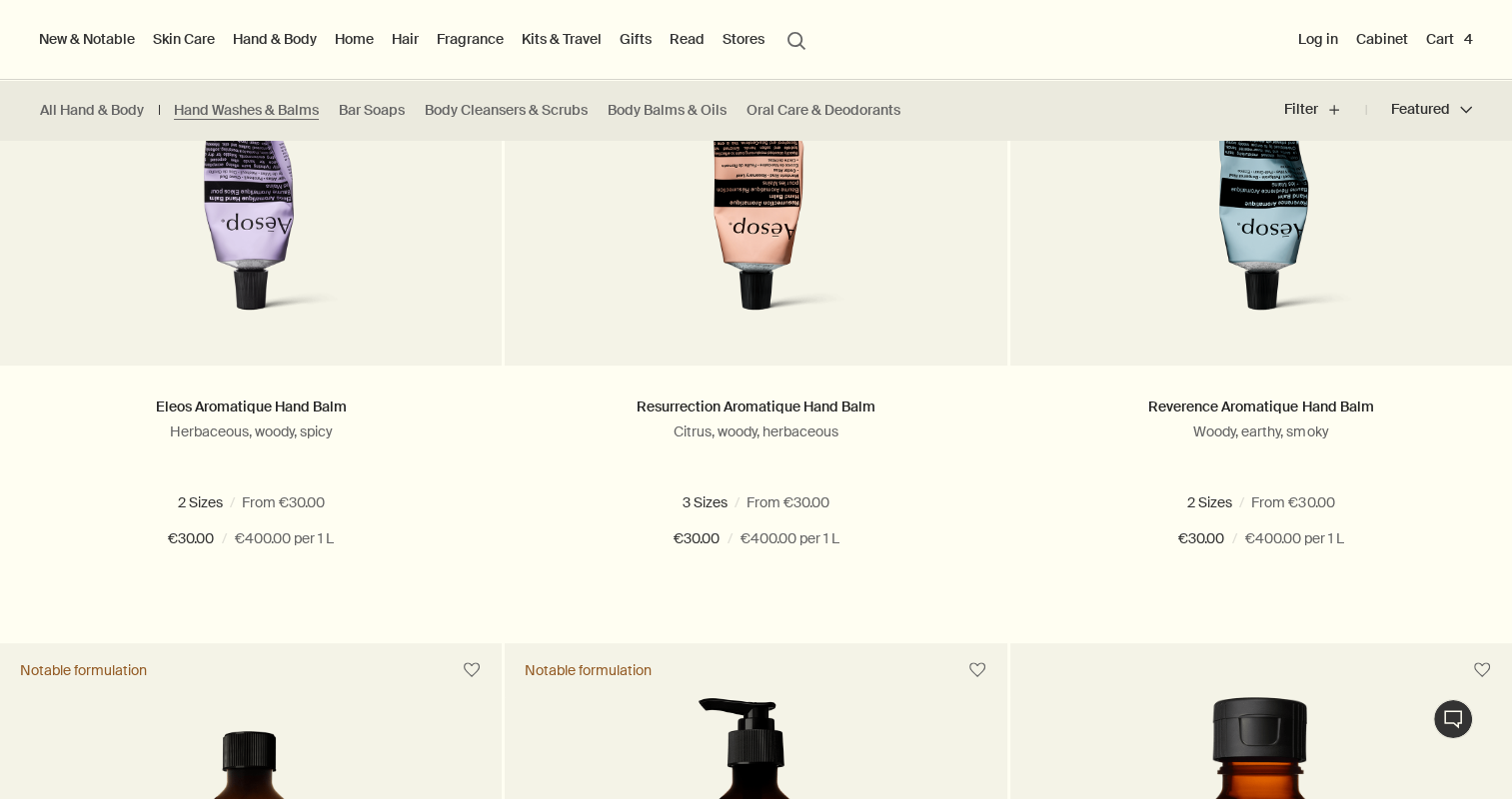 scroll, scrollTop: 689, scrollLeft: 0, axis: vertical 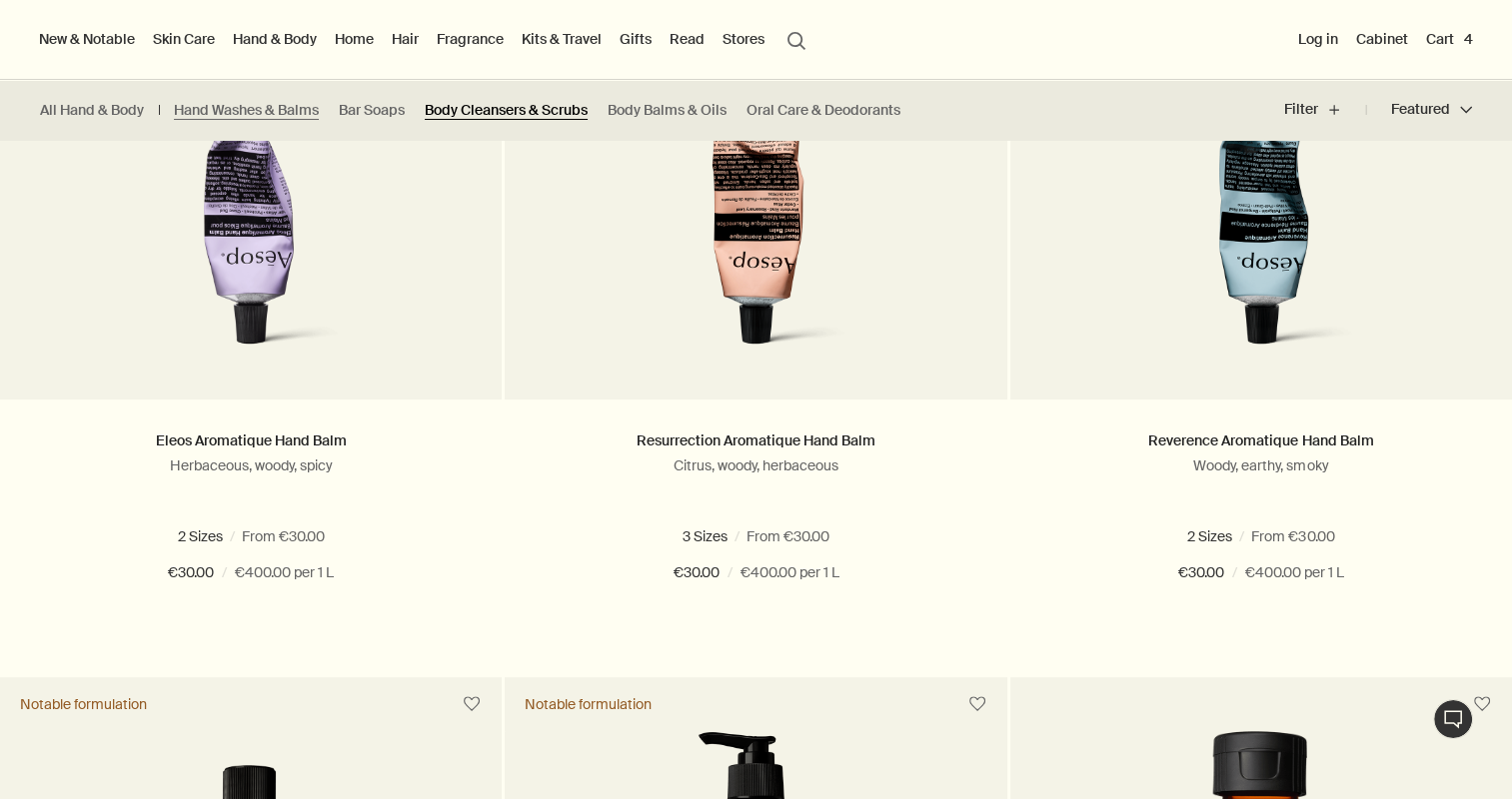 click on "Body Cleansers & Scrubs" at bounding box center [506, 110] 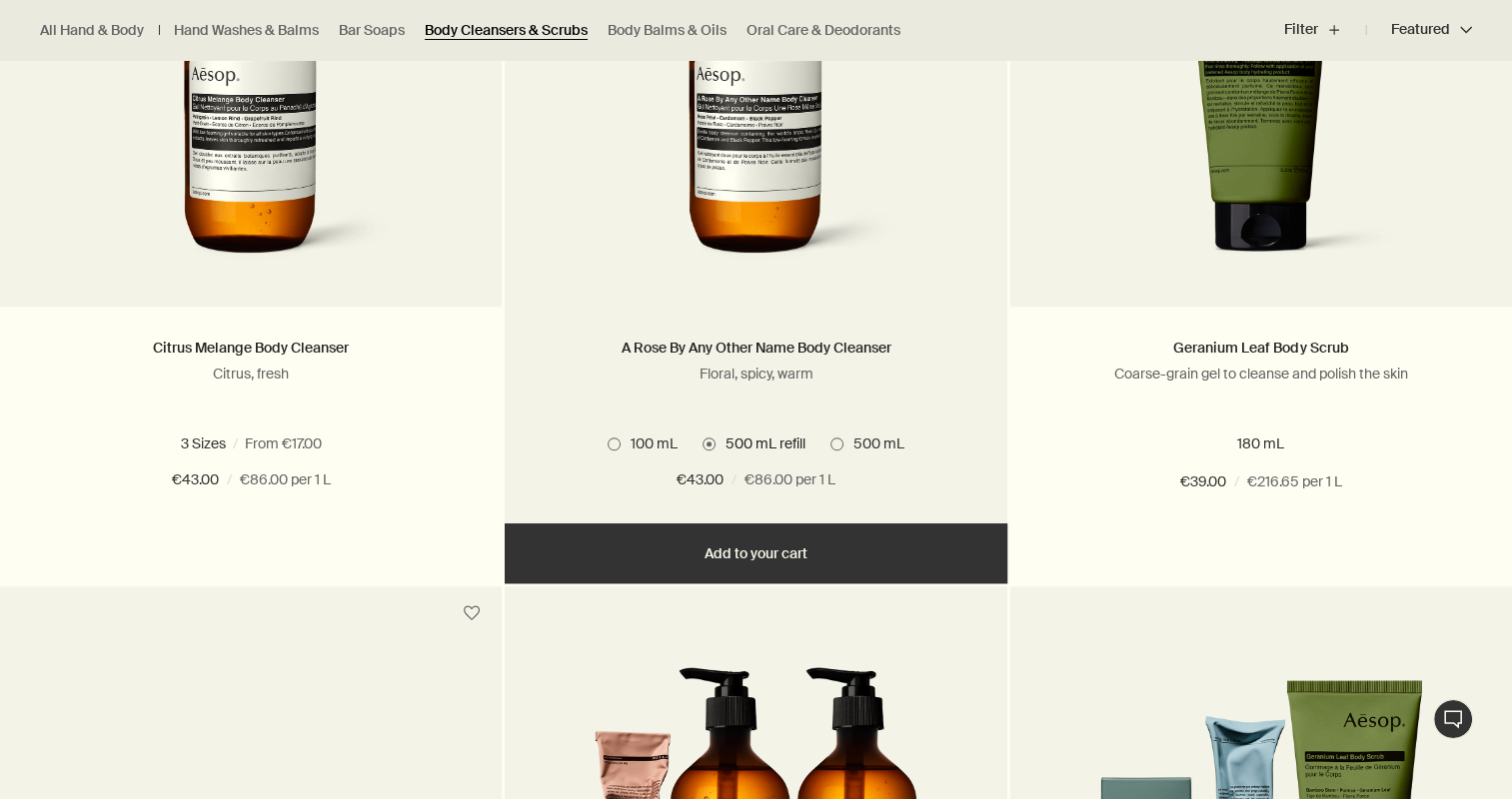 scroll, scrollTop: 1530, scrollLeft: 0, axis: vertical 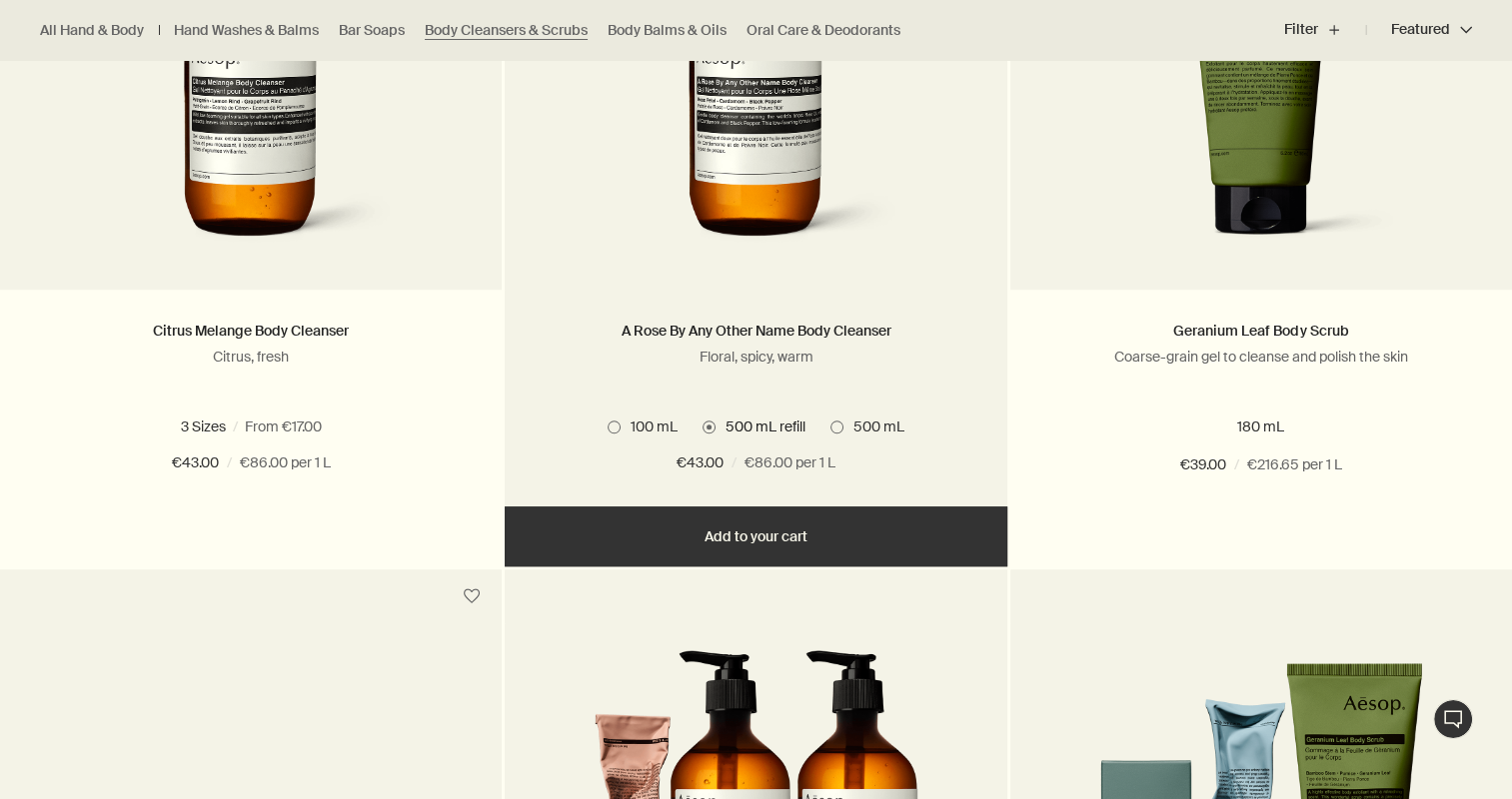 click on "Add Add to your cart" at bounding box center [756, 536] 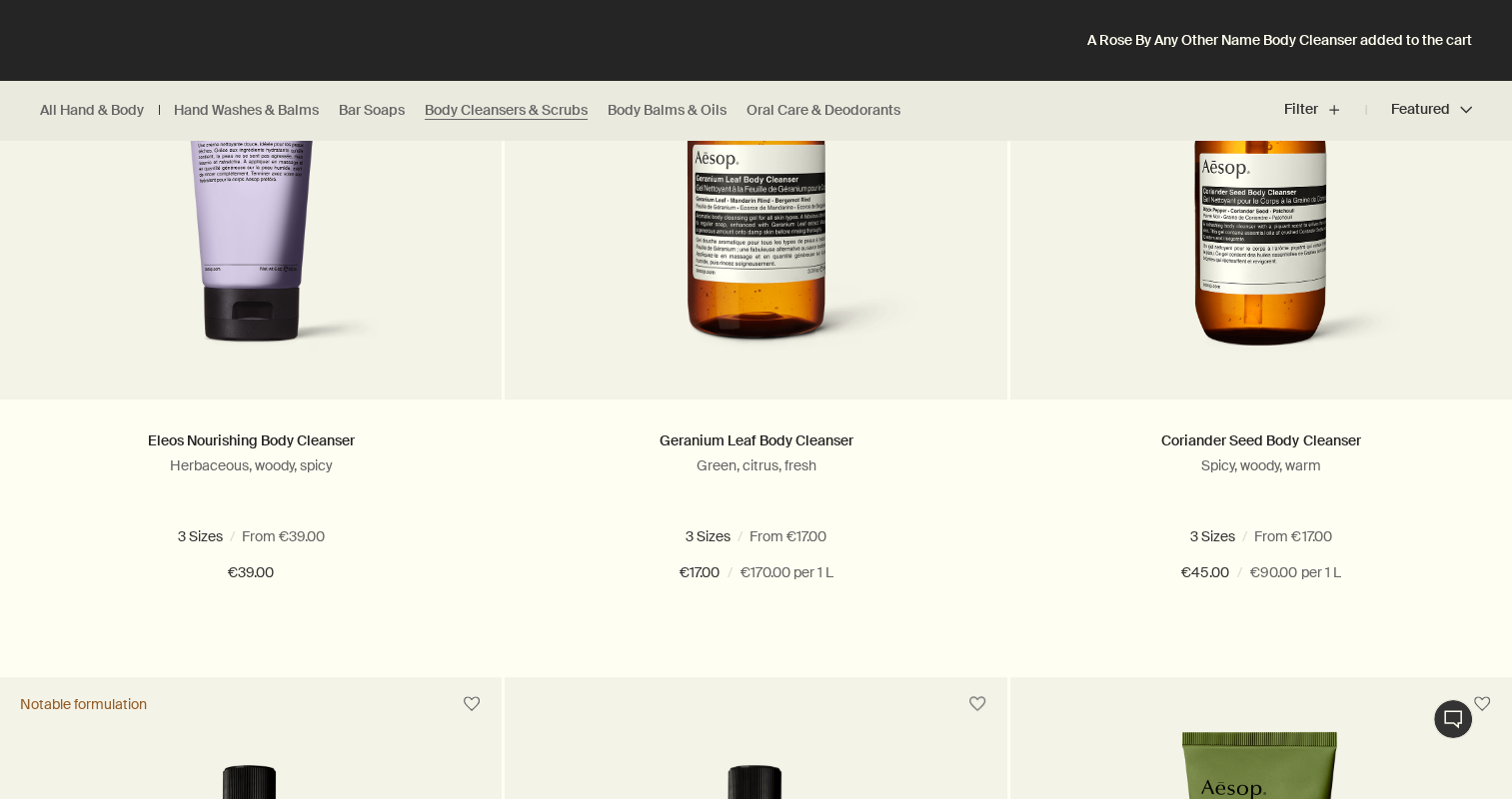 scroll, scrollTop: 410, scrollLeft: 0, axis: vertical 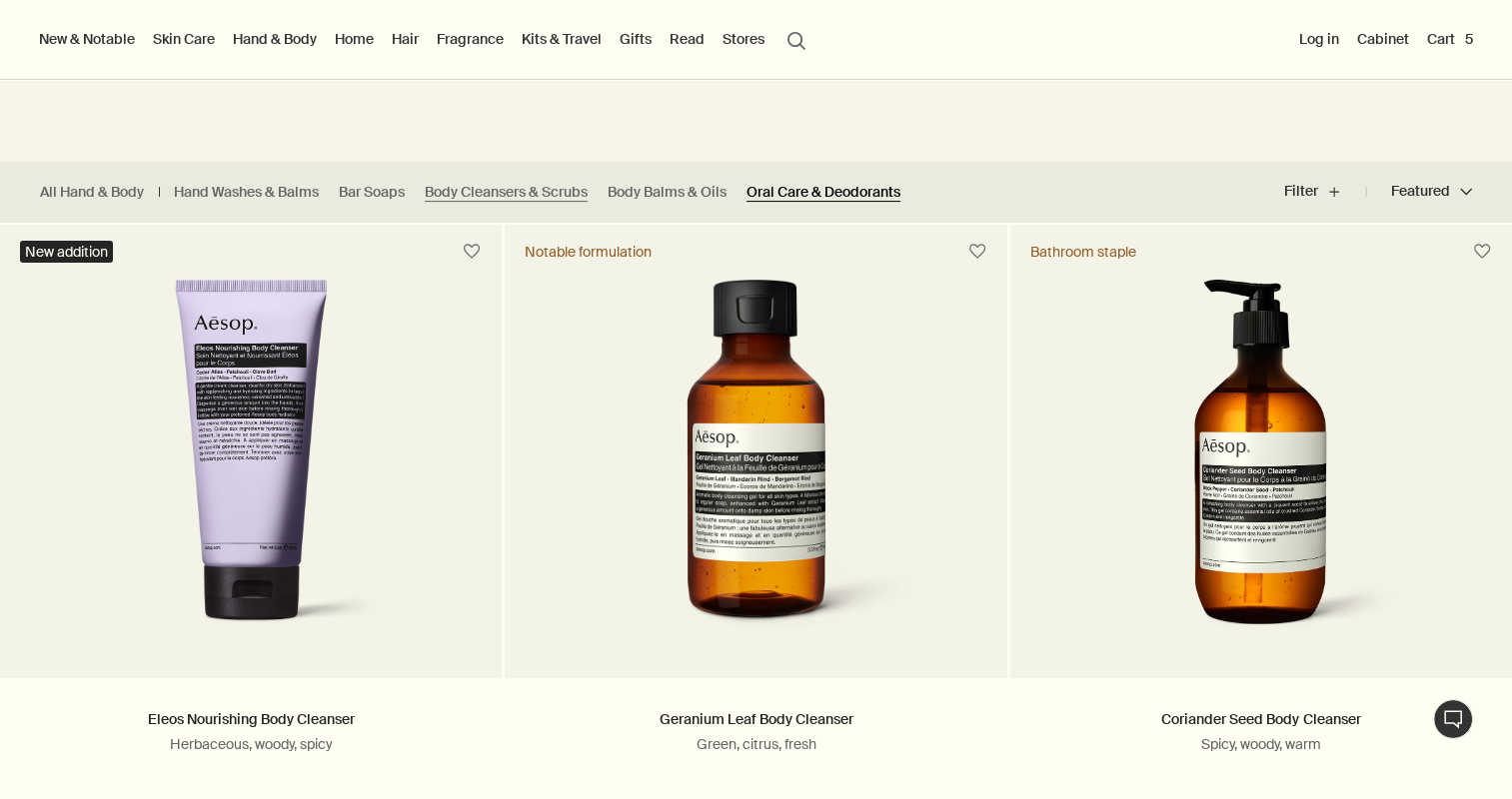 click on "Oral Care & Deodorants" at bounding box center (823, 192) 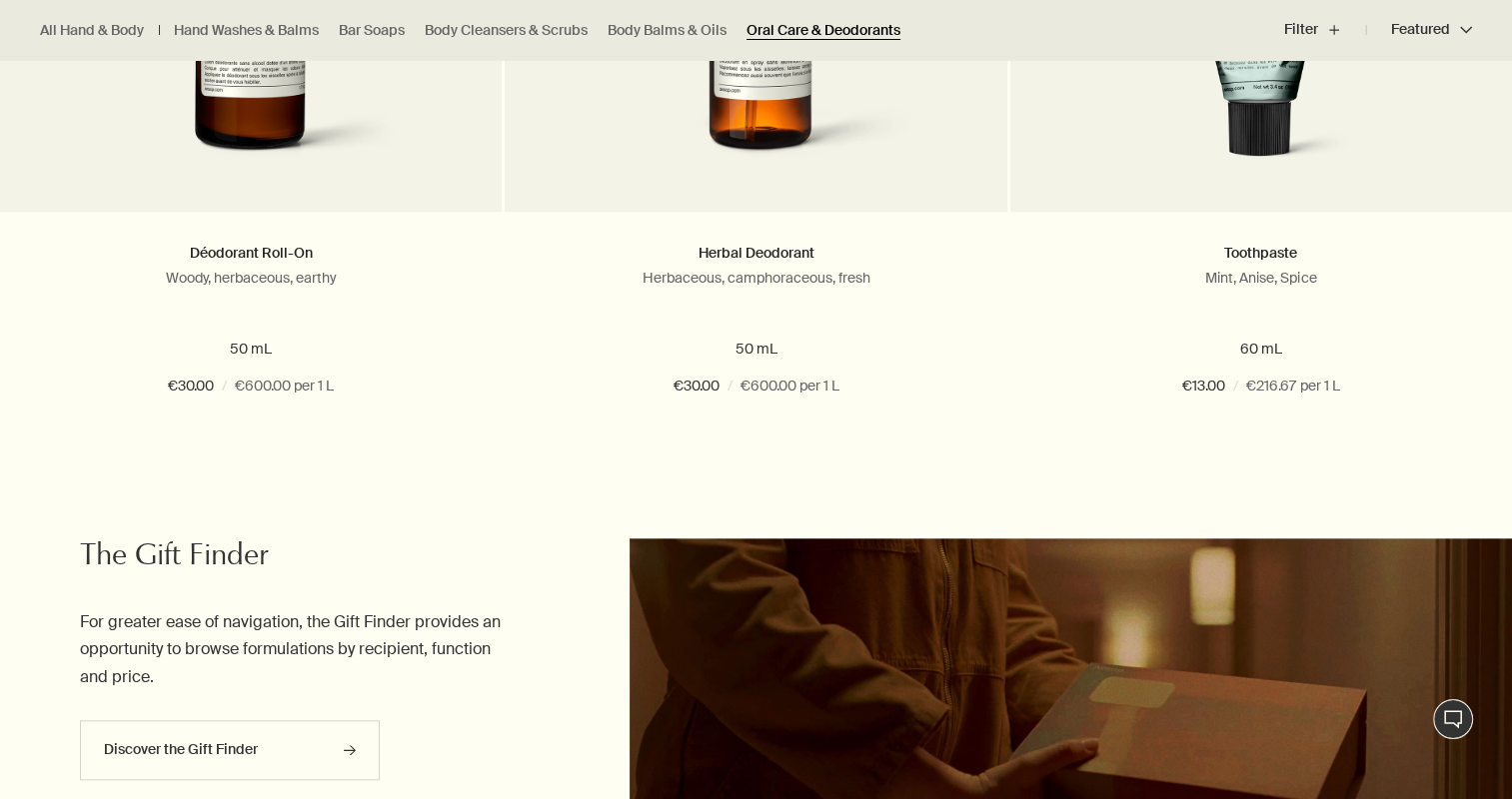 scroll, scrollTop: 1610, scrollLeft: 0, axis: vertical 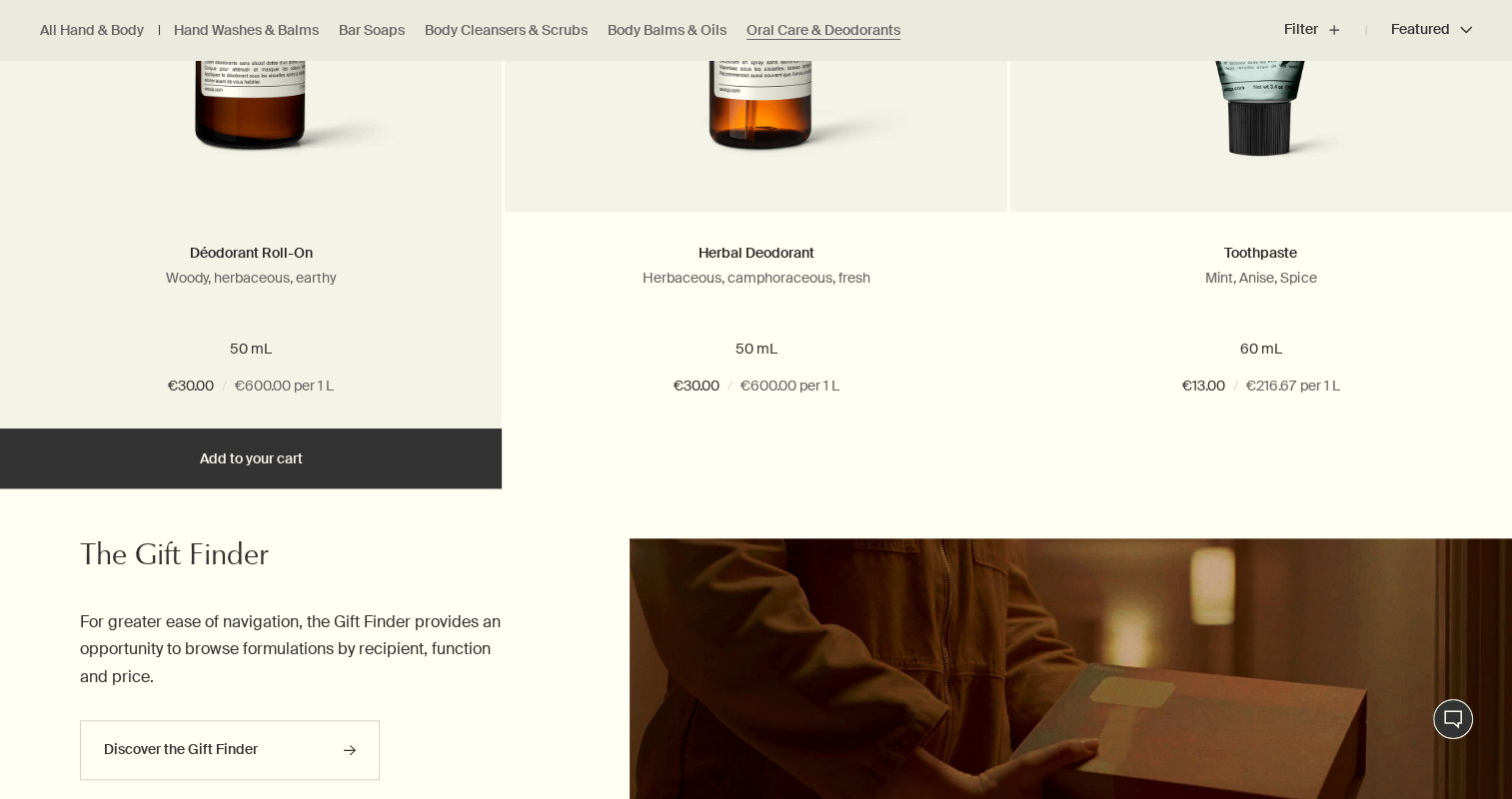click on "Add Add to your cart" at bounding box center (251, 458) 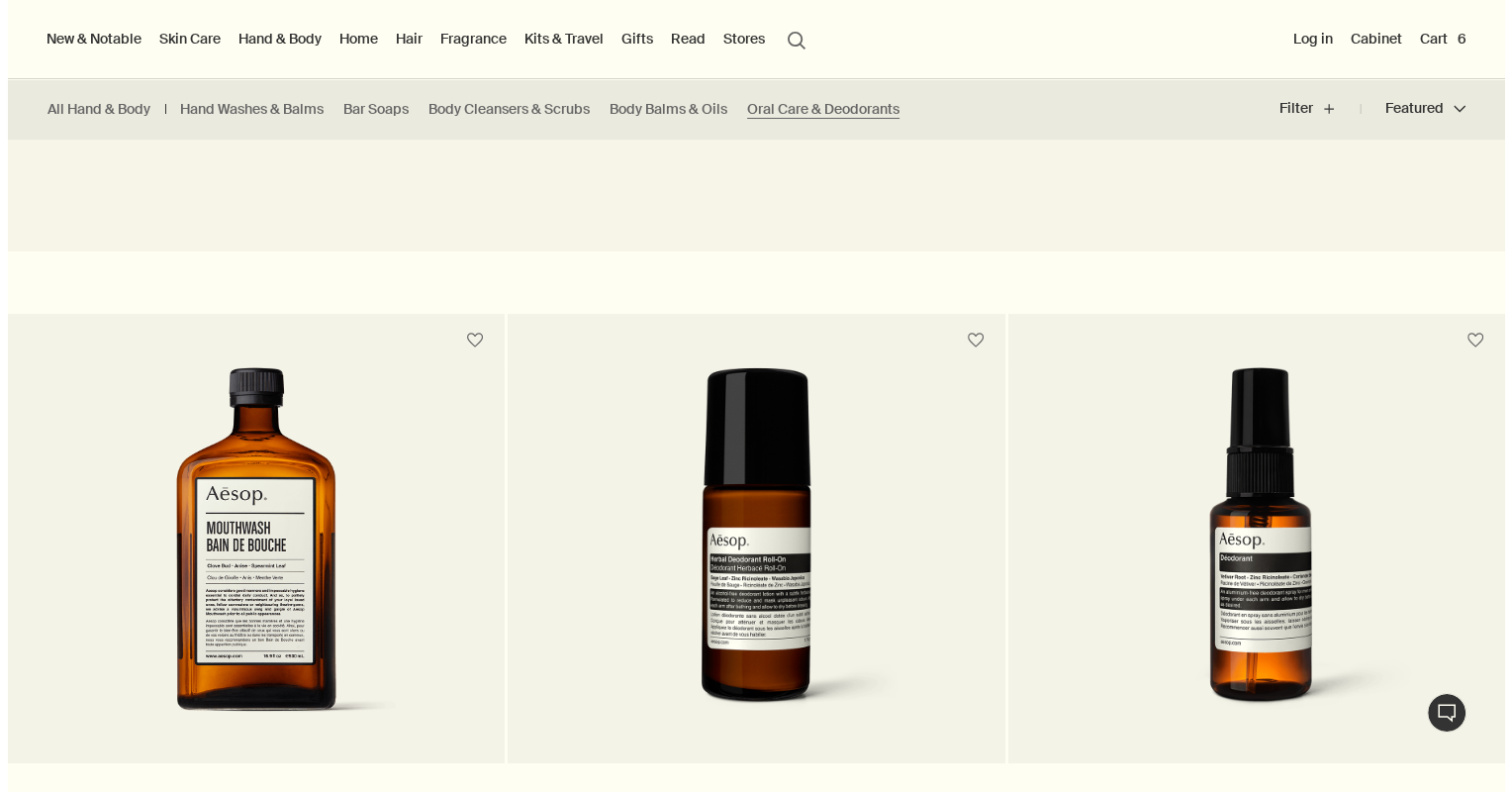 scroll, scrollTop: 0, scrollLeft: 0, axis: both 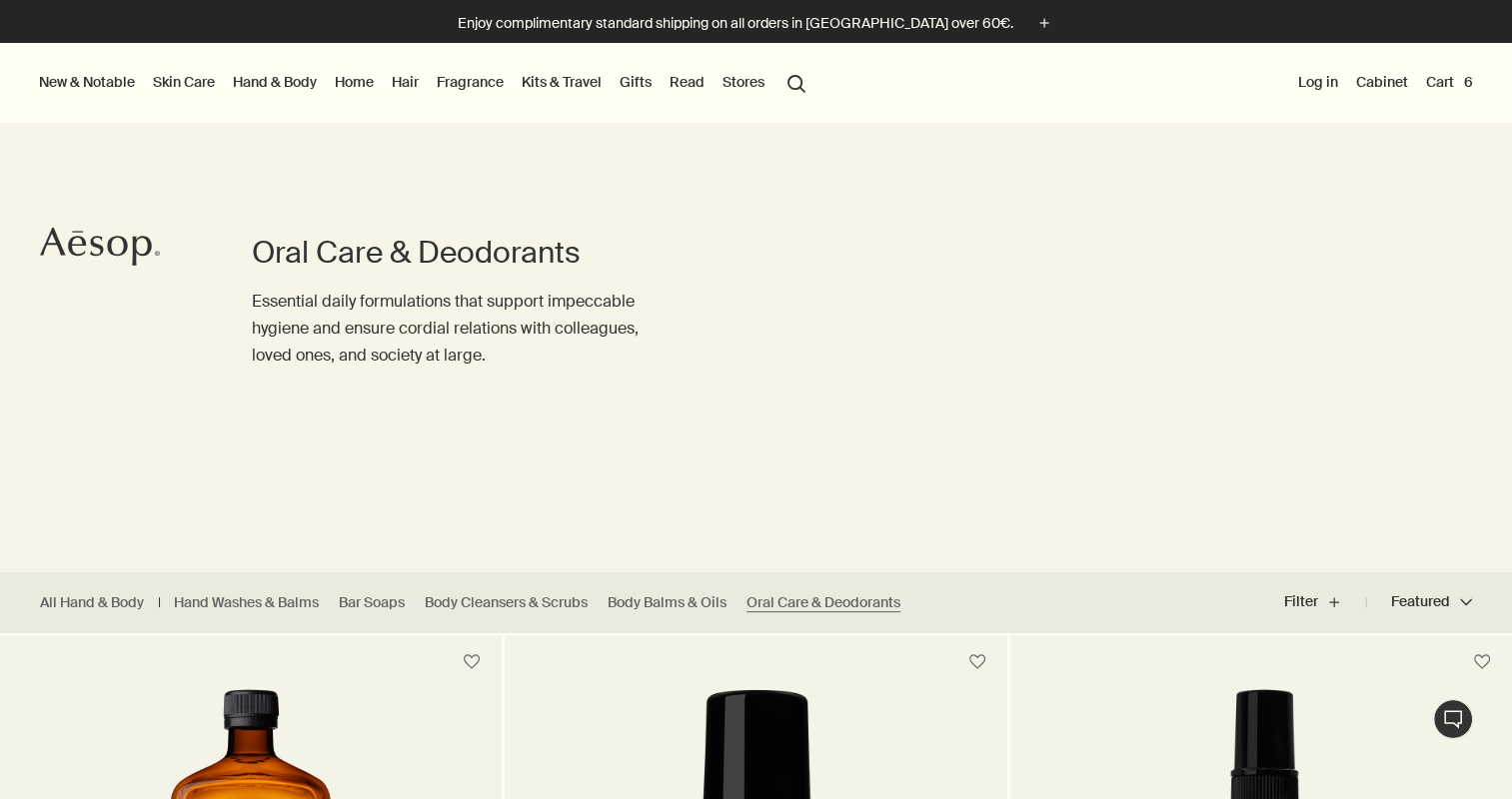 click on "Cart 6" at bounding box center [1449, 82] 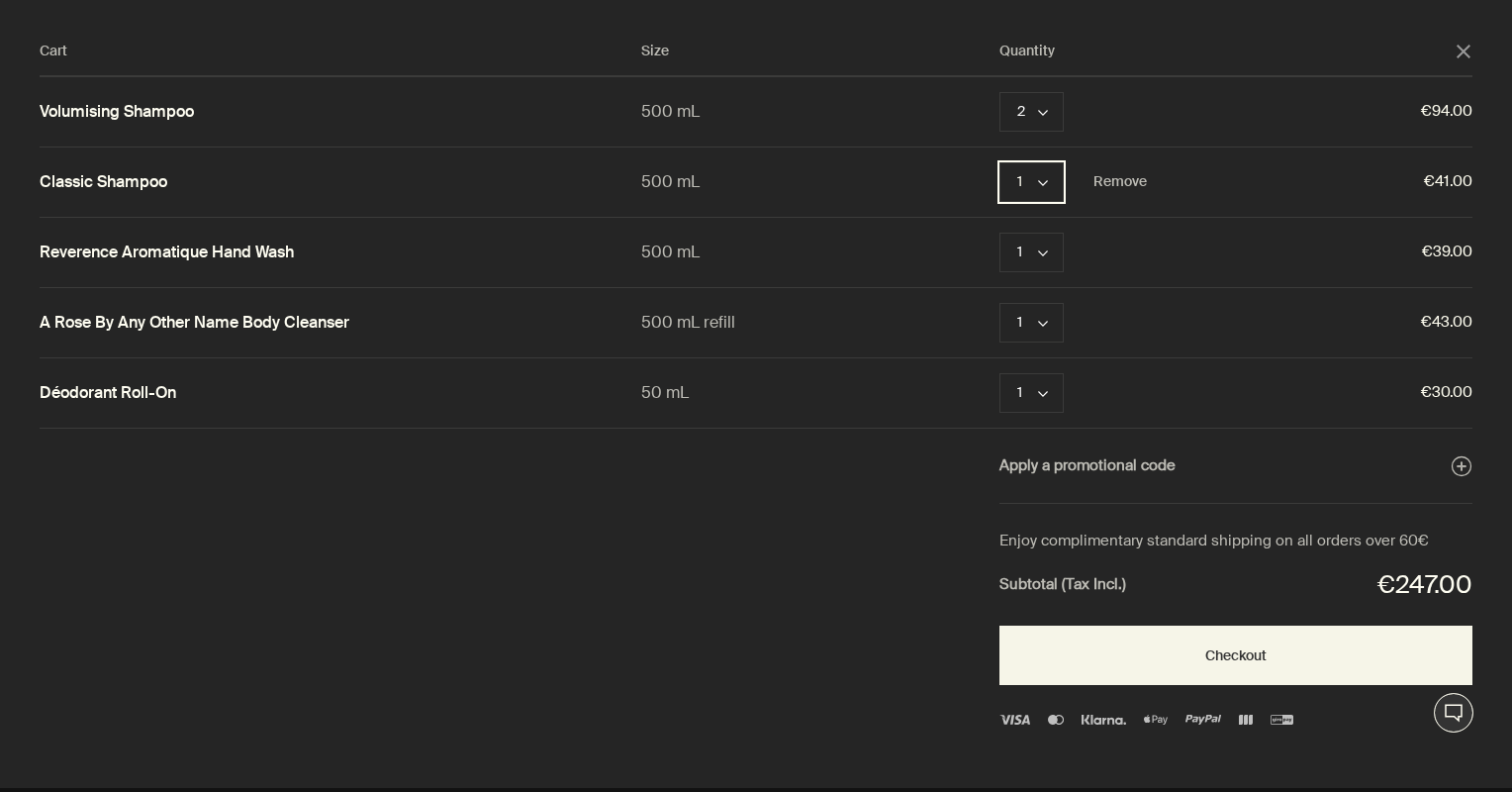 click on "1 chevron" at bounding box center [1031, 182] 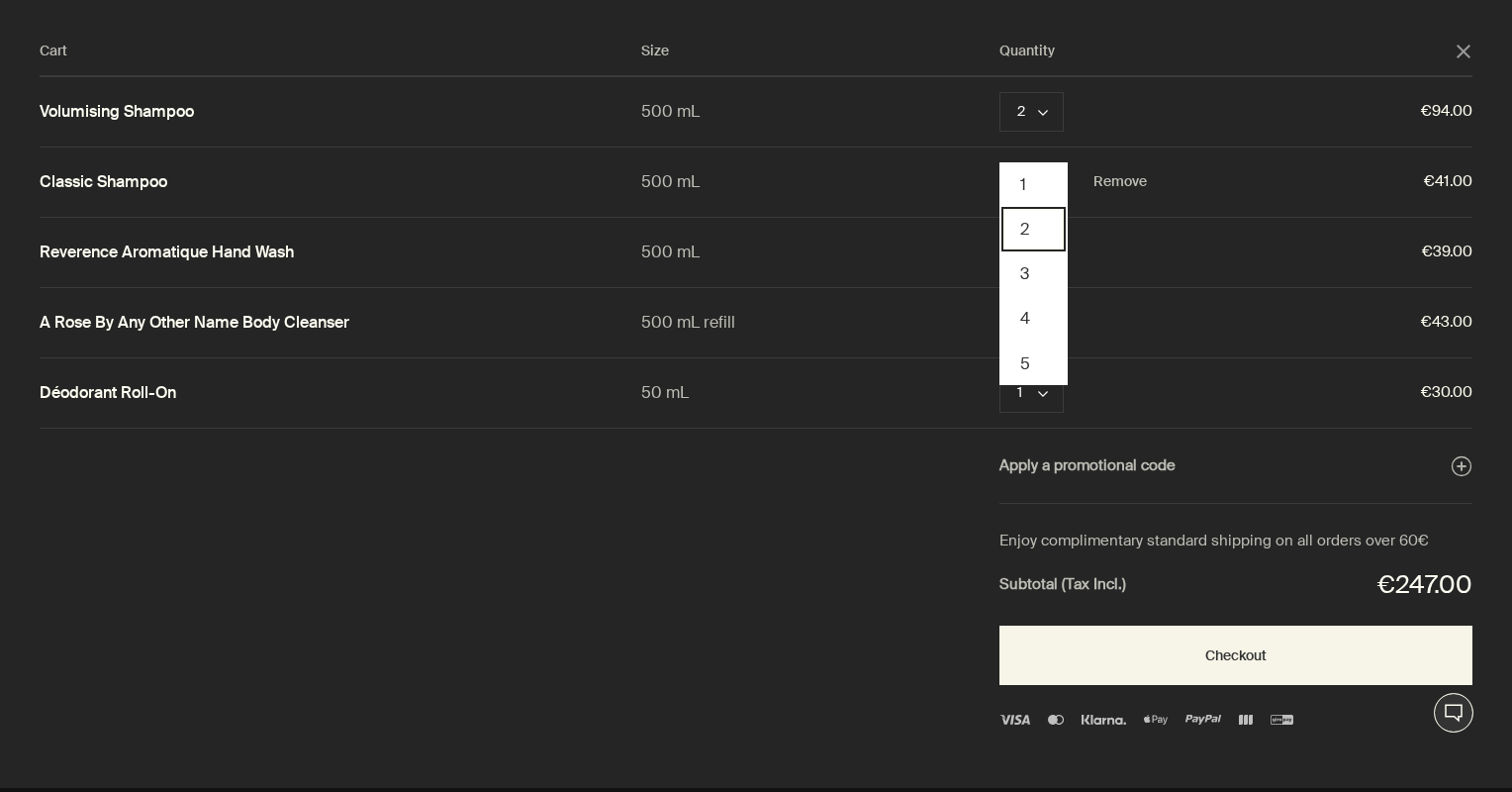 click on "2" at bounding box center [1033, 229] 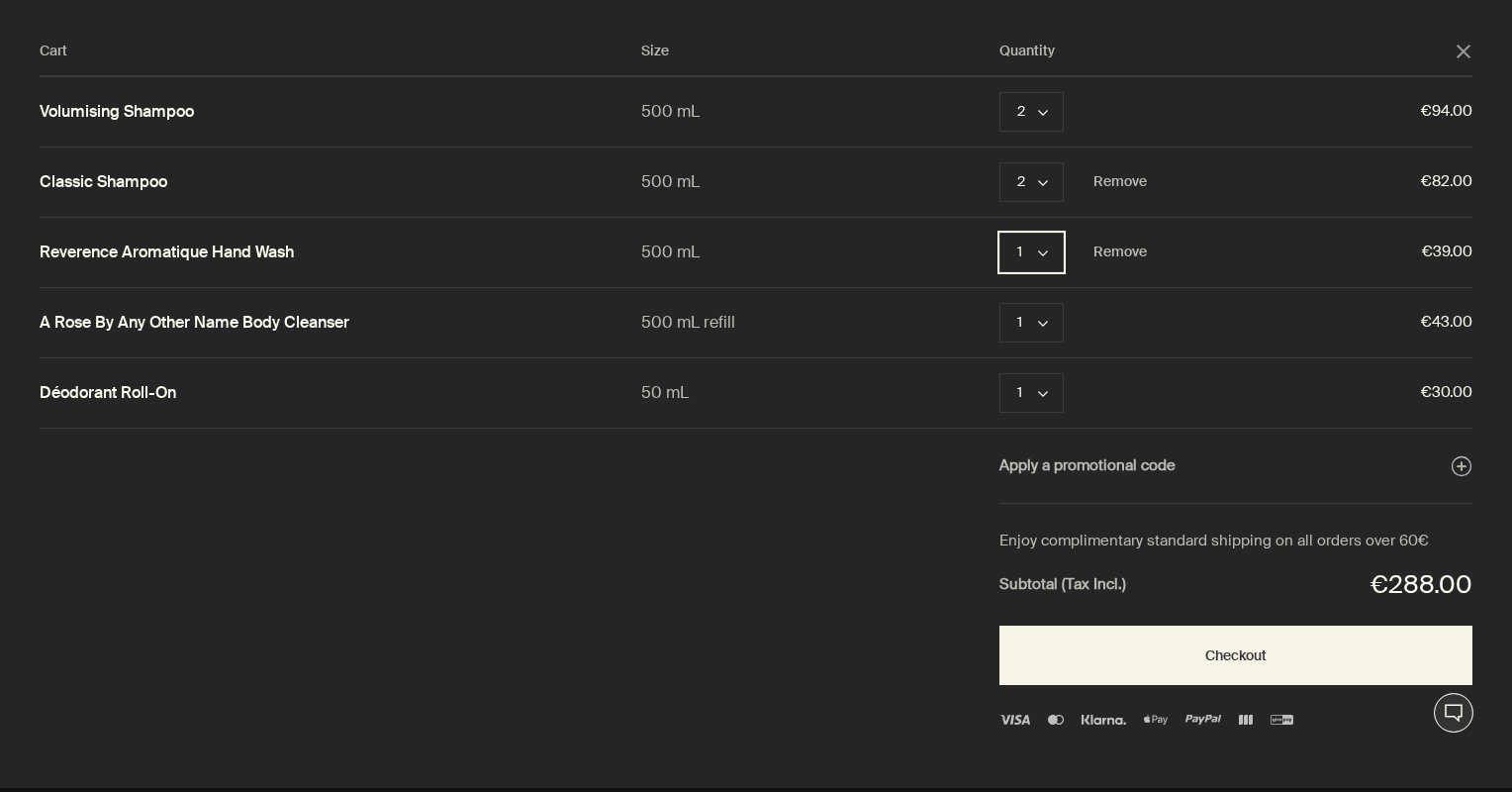 click on "chevron" 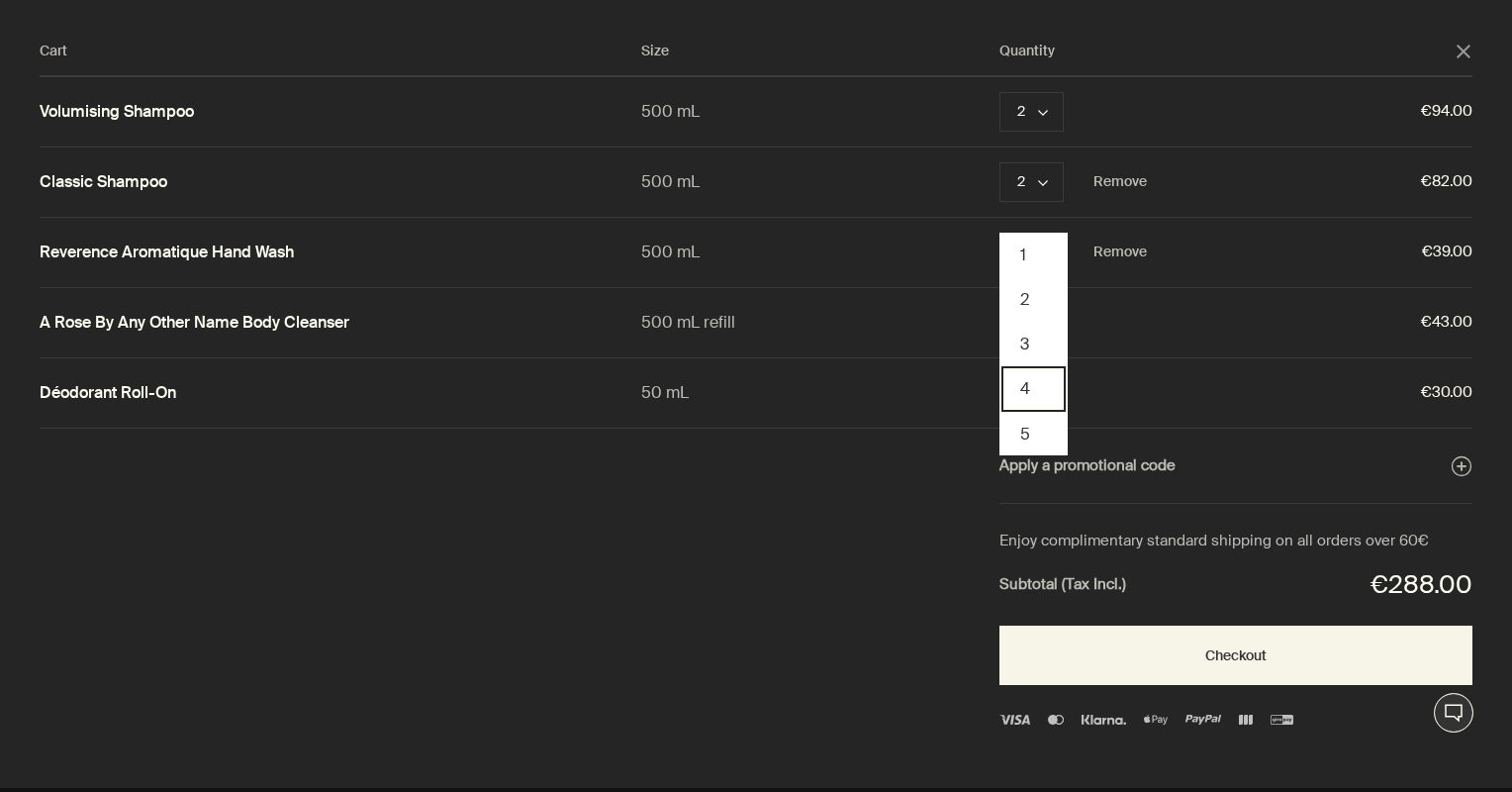 click on "4" at bounding box center [1033, 388] 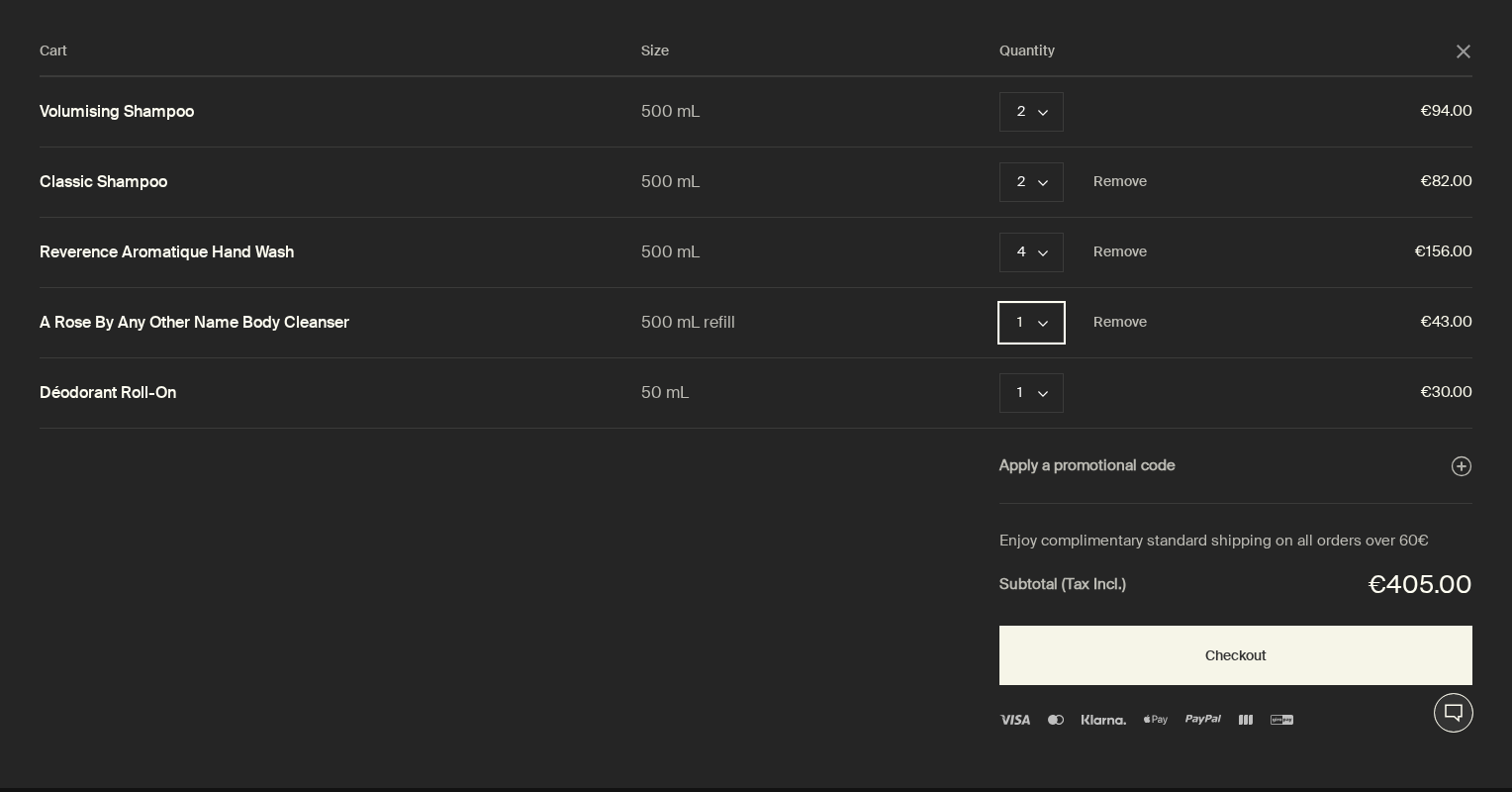 click on "chevron" 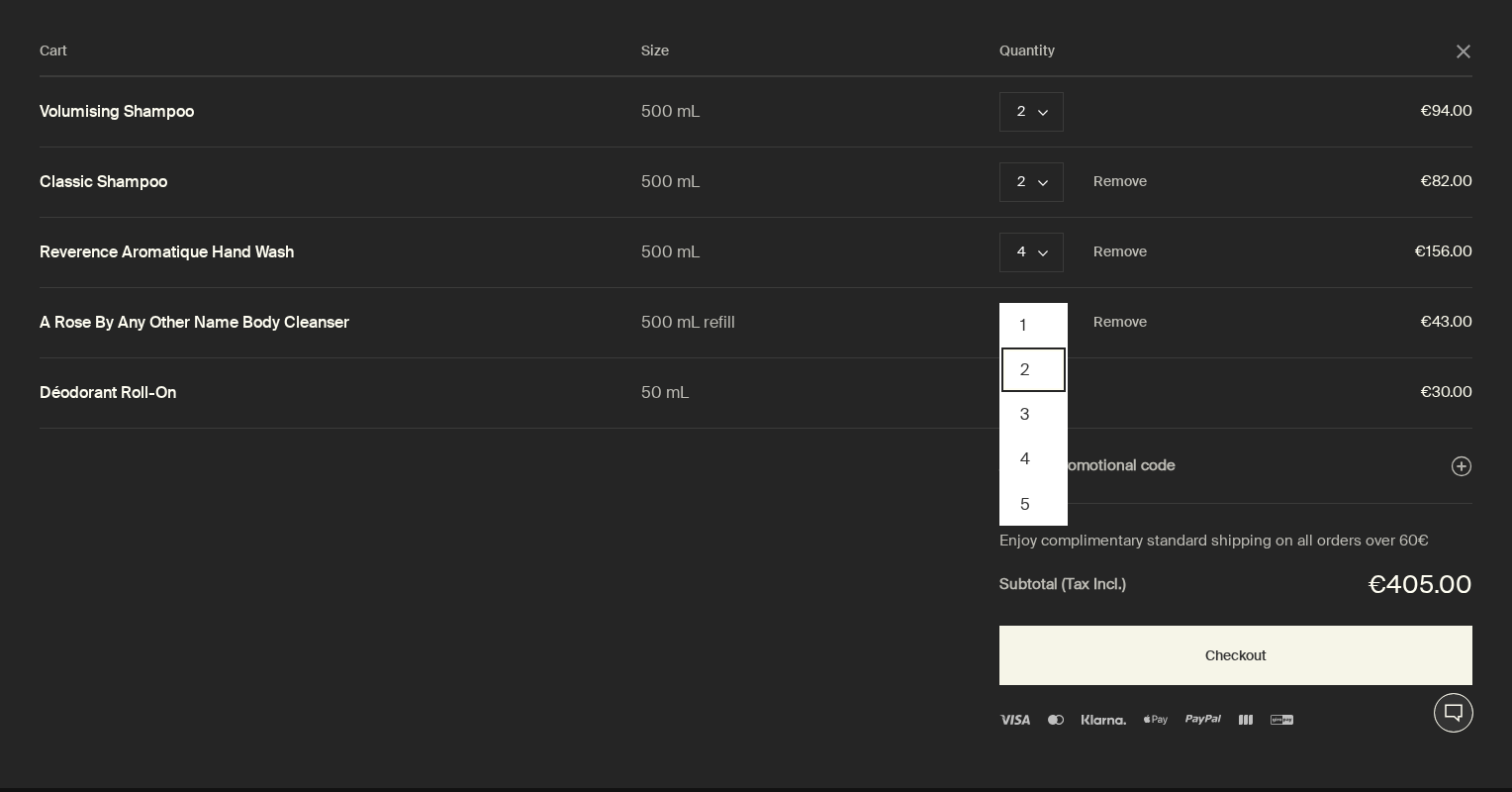 click on "2" at bounding box center [1033, 369] 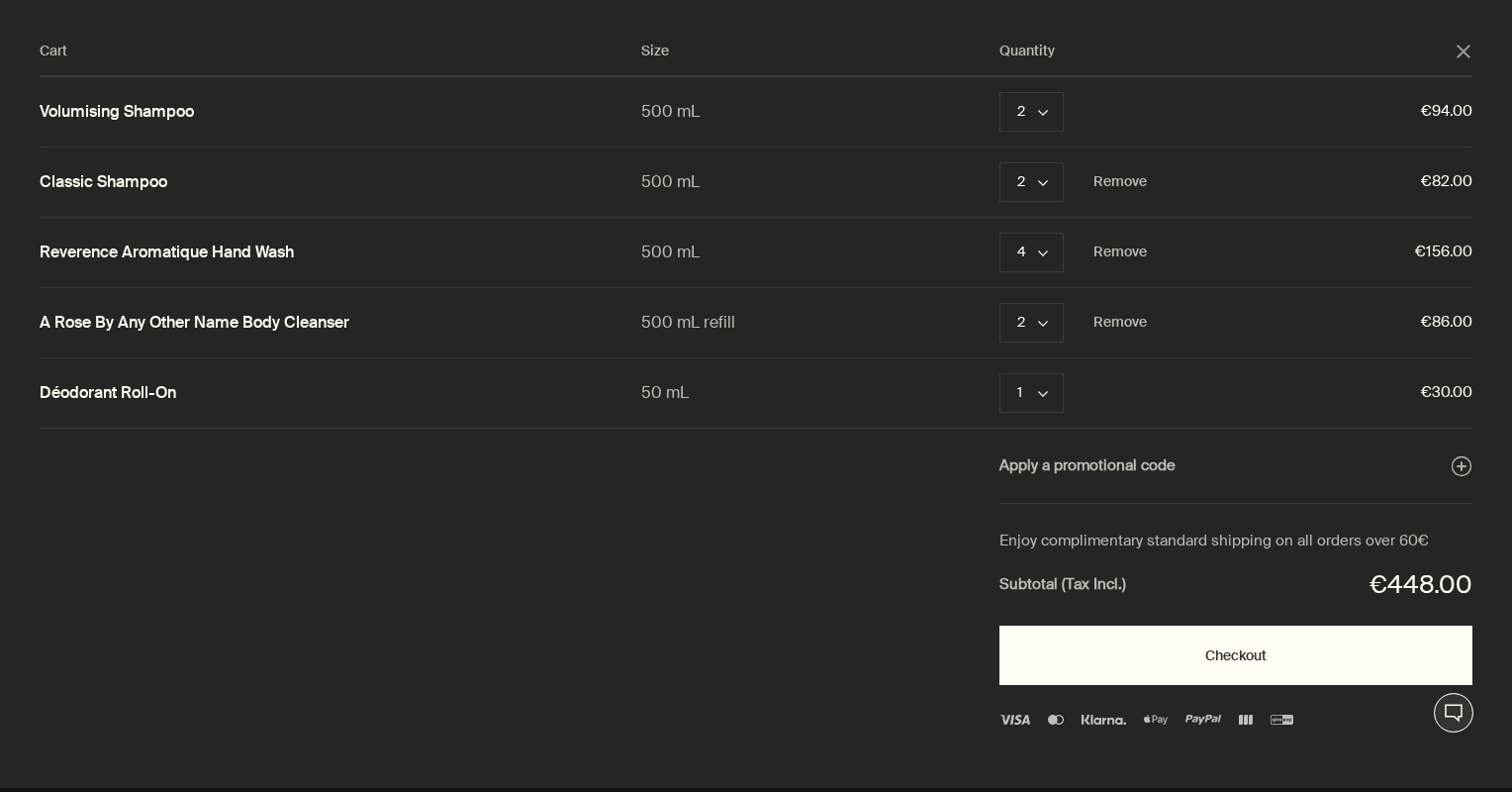 click on "Checkout" at bounding box center (1236, 655) 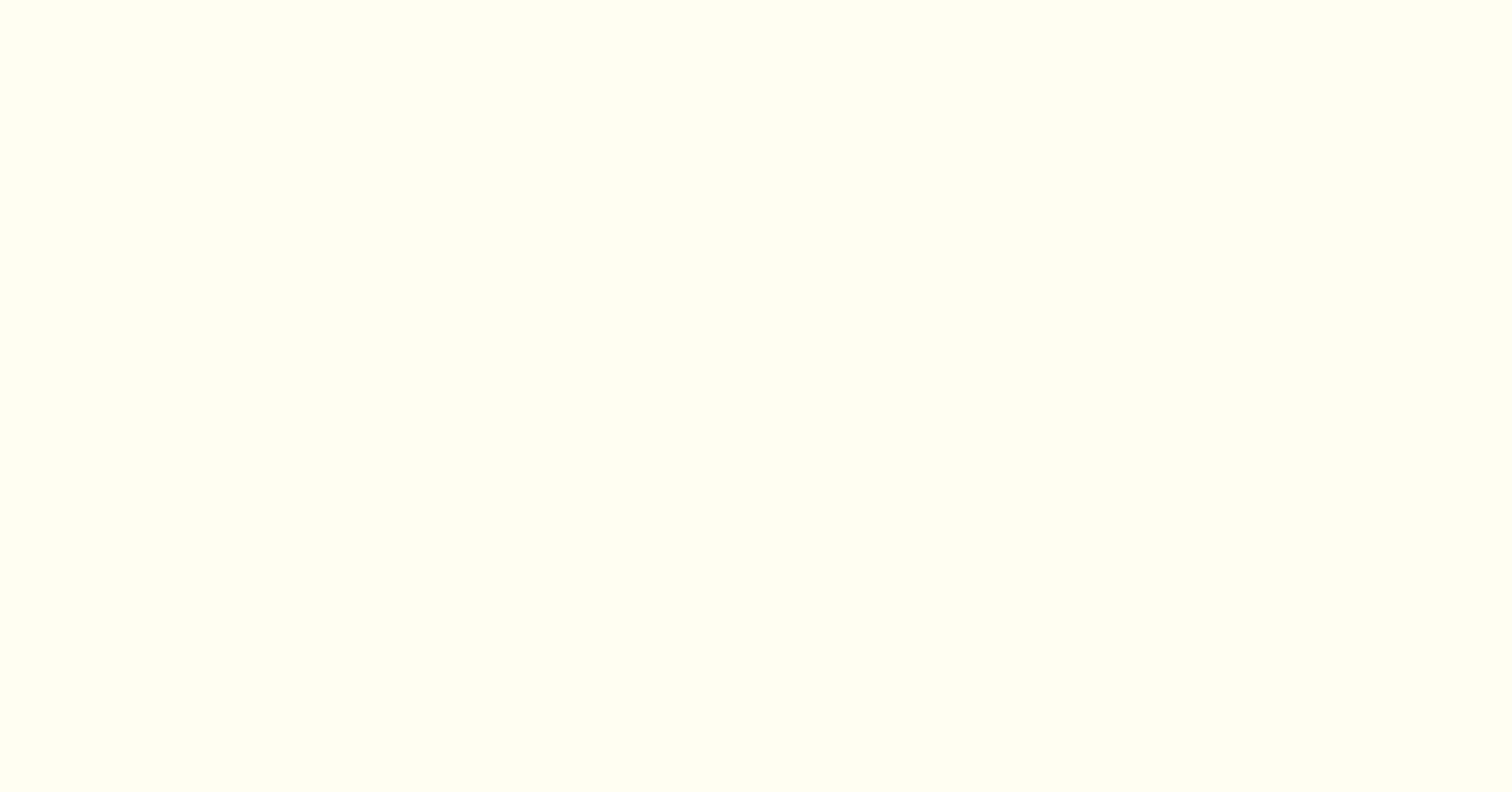 scroll, scrollTop: 0, scrollLeft: 0, axis: both 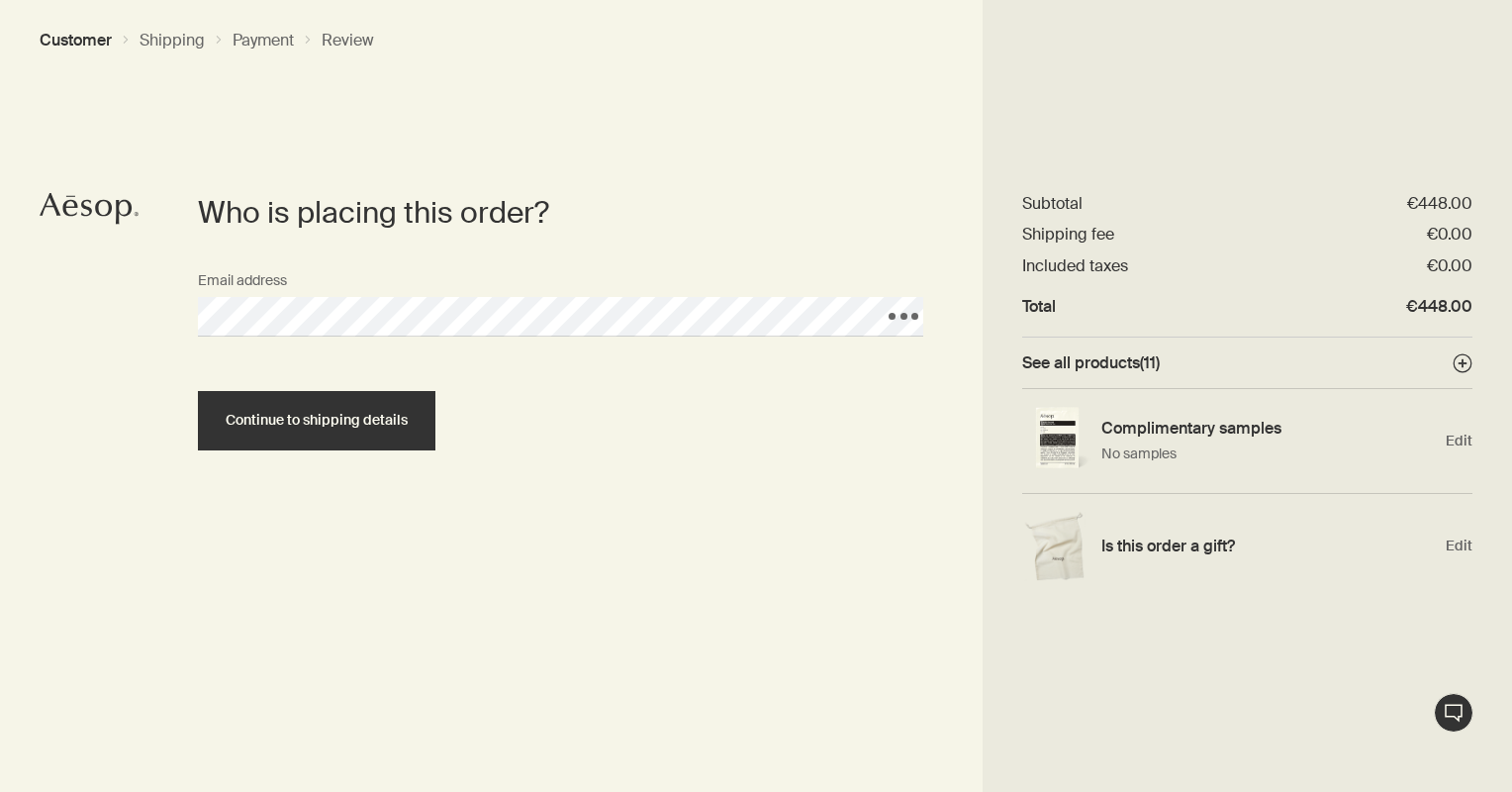 click on "Who is placing this order? Email address Loading, please wait. Continue to shipping details" at bounding box center (756, 396) 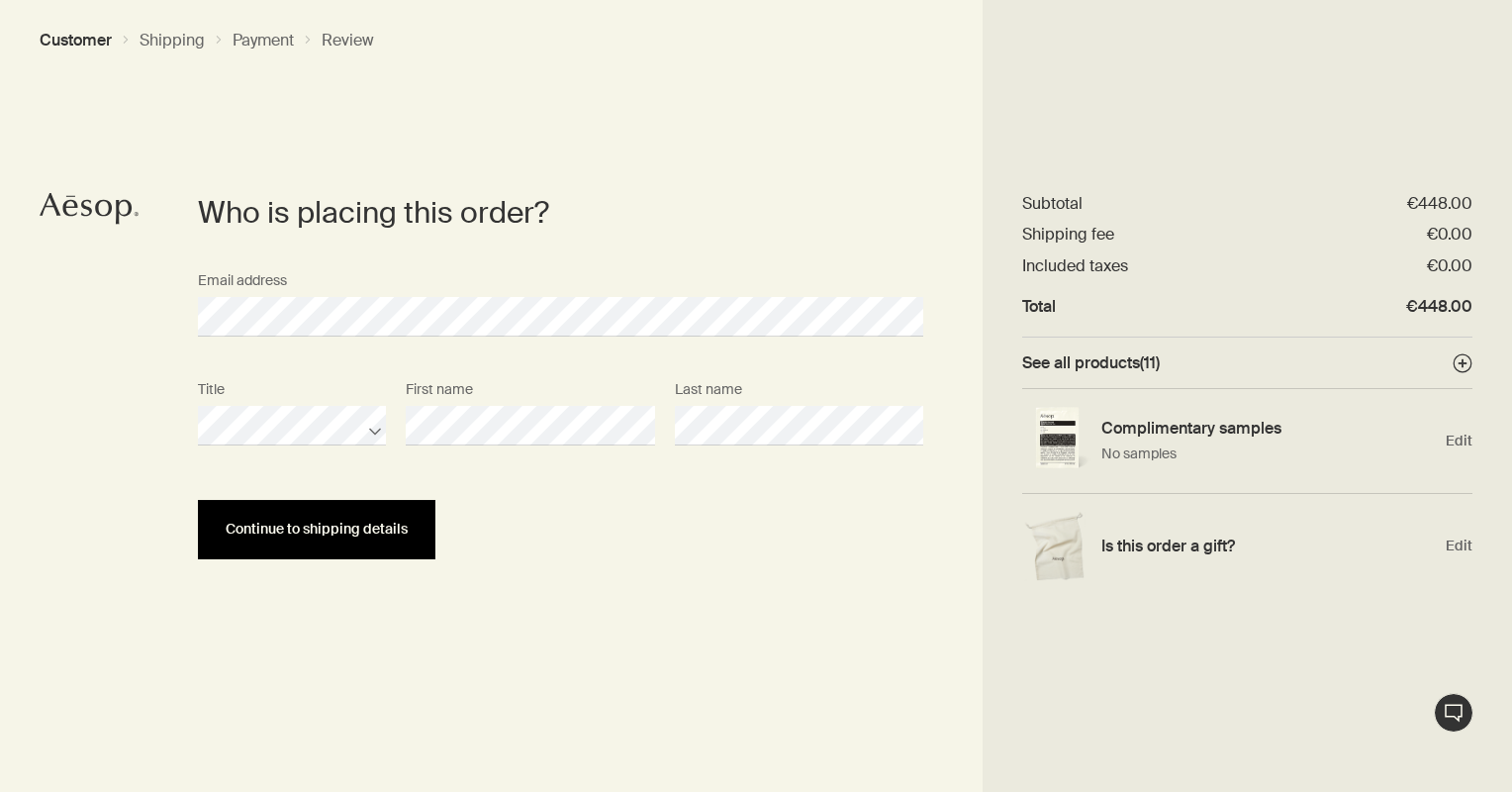 click on "Continue to shipping details" at bounding box center [317, 530] 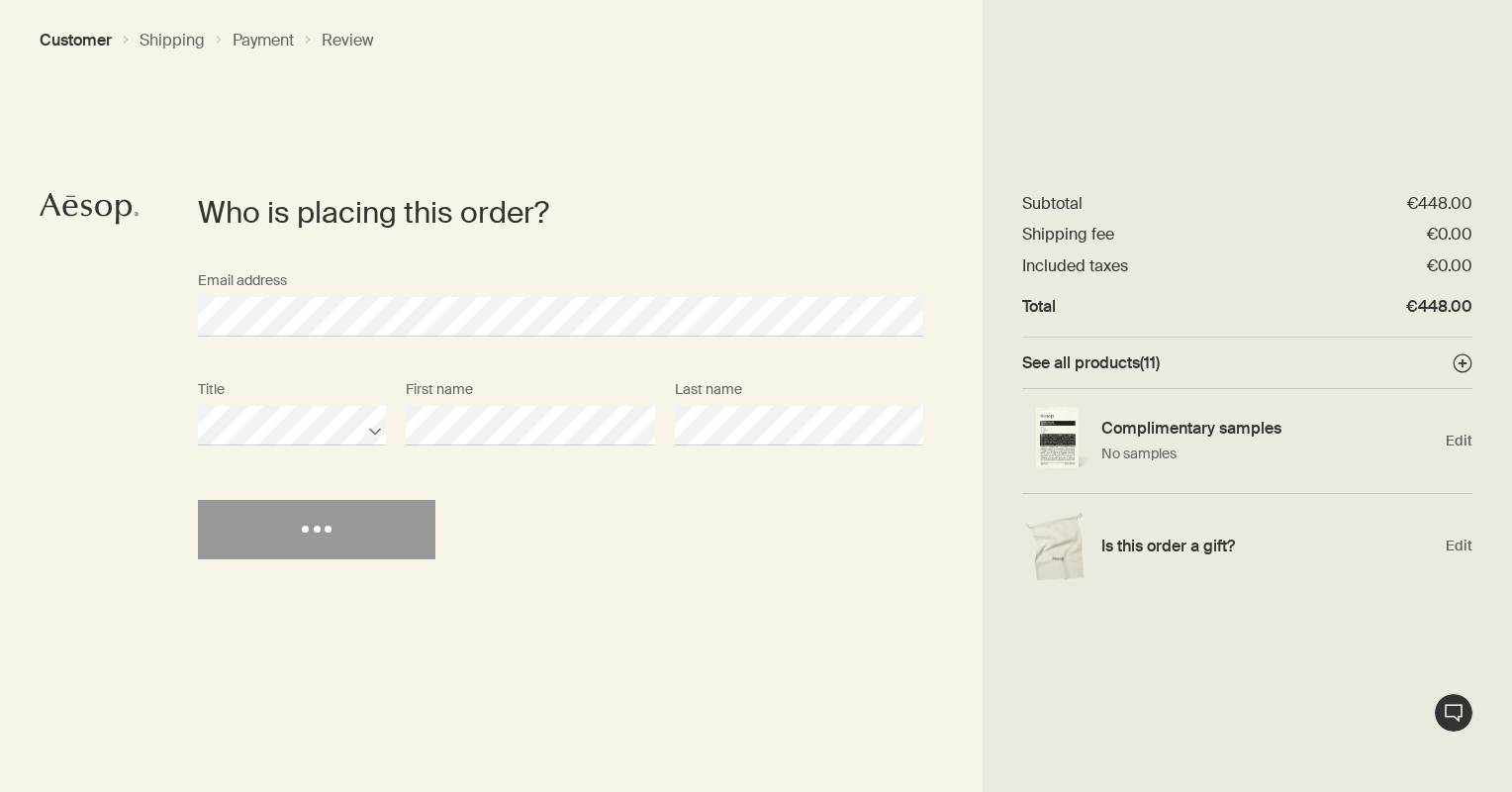 select on "DE" 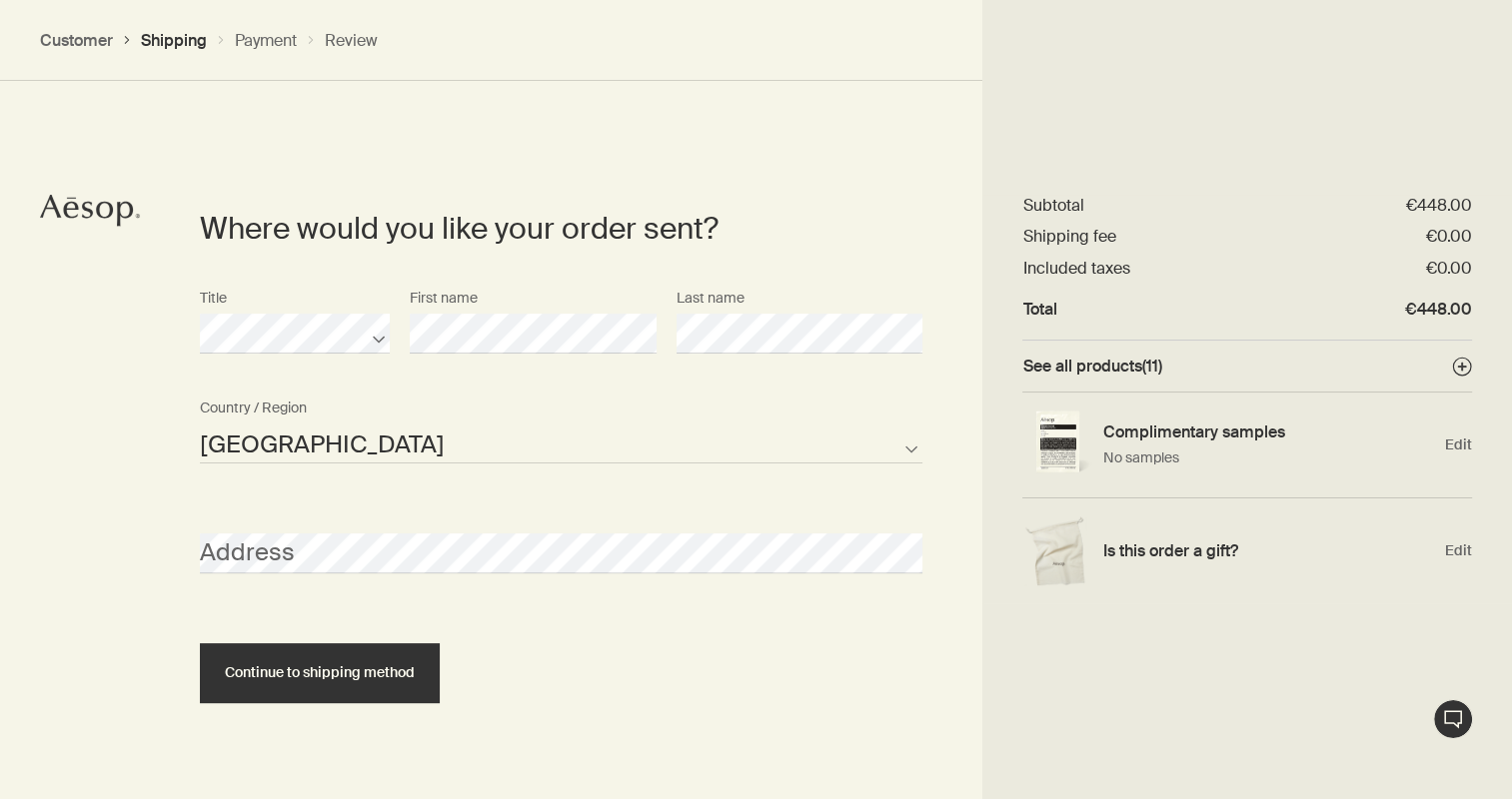 scroll, scrollTop: 447, scrollLeft: 0, axis: vertical 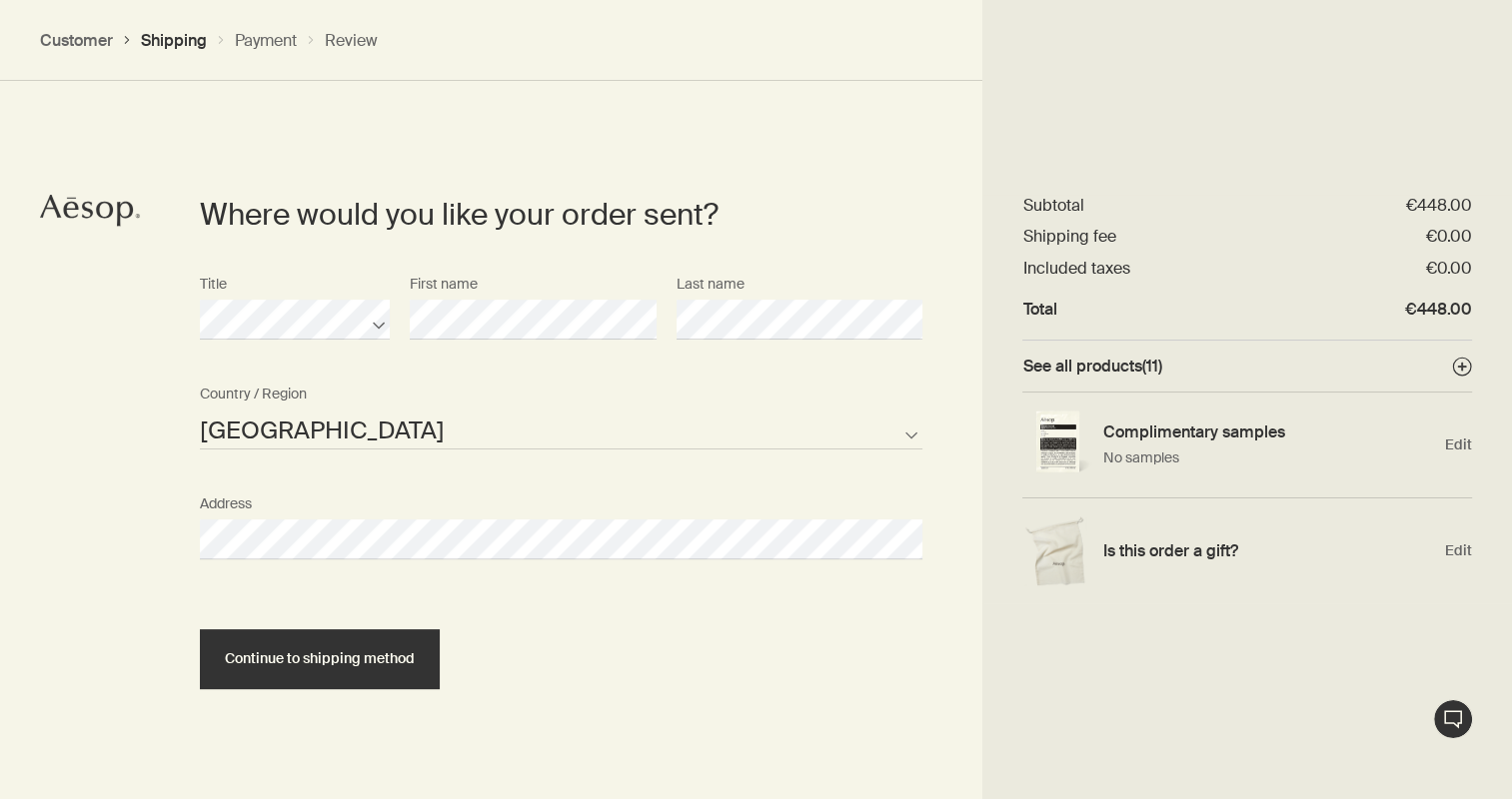 select on "DE" 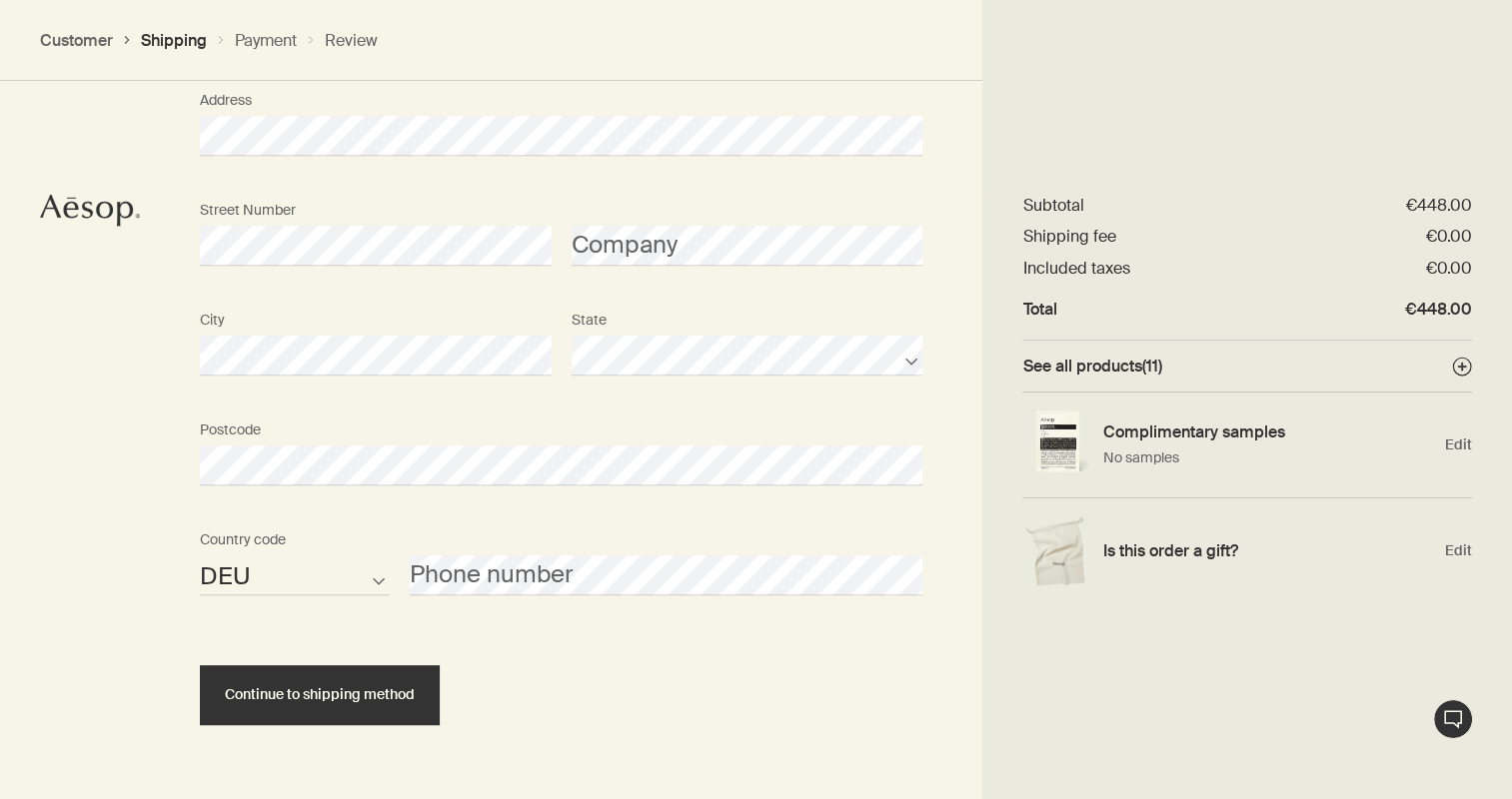 scroll, scrollTop: 910, scrollLeft: 0, axis: vertical 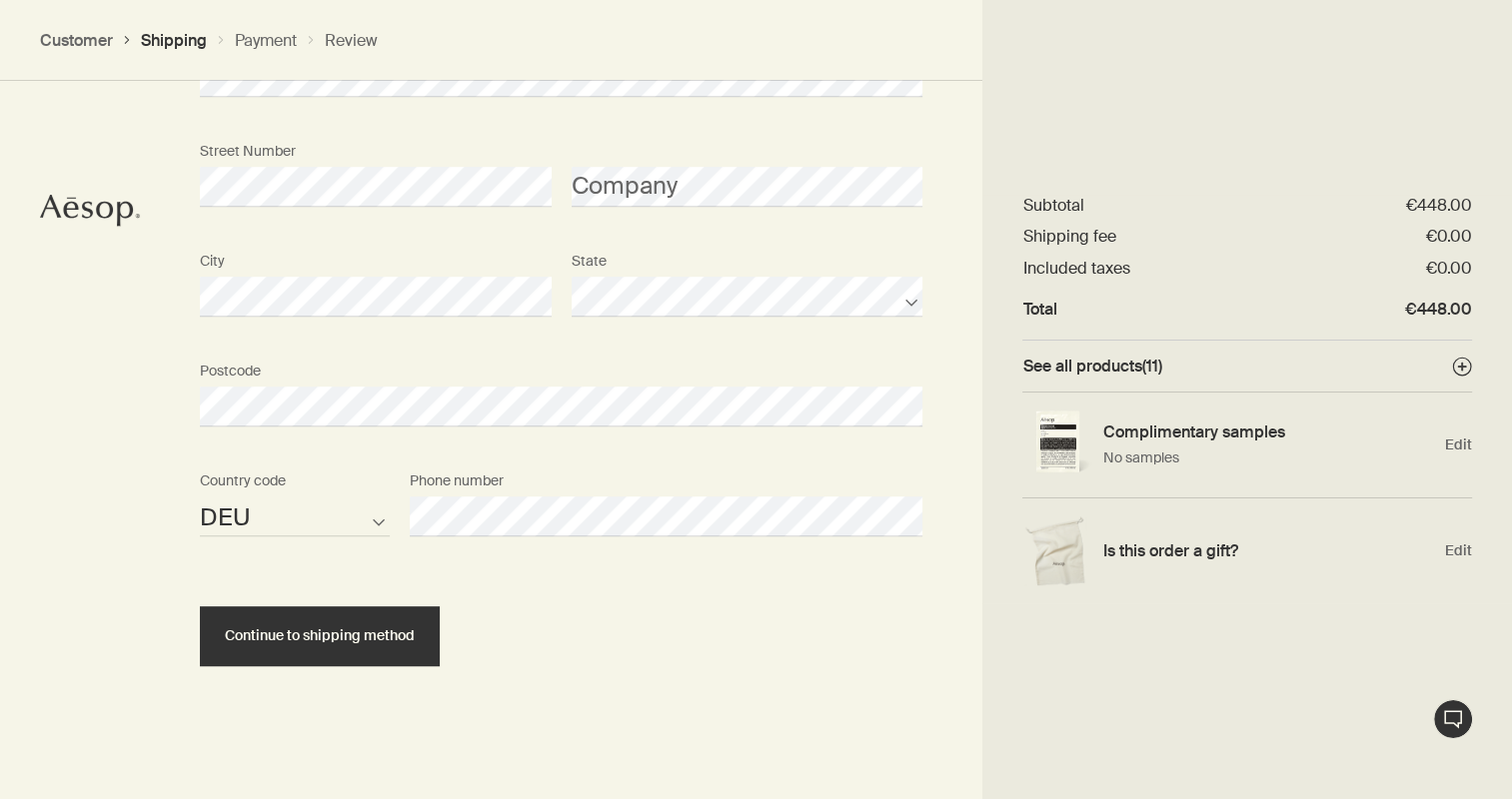 click on "Continue to shipping method" at bounding box center (561, 618) 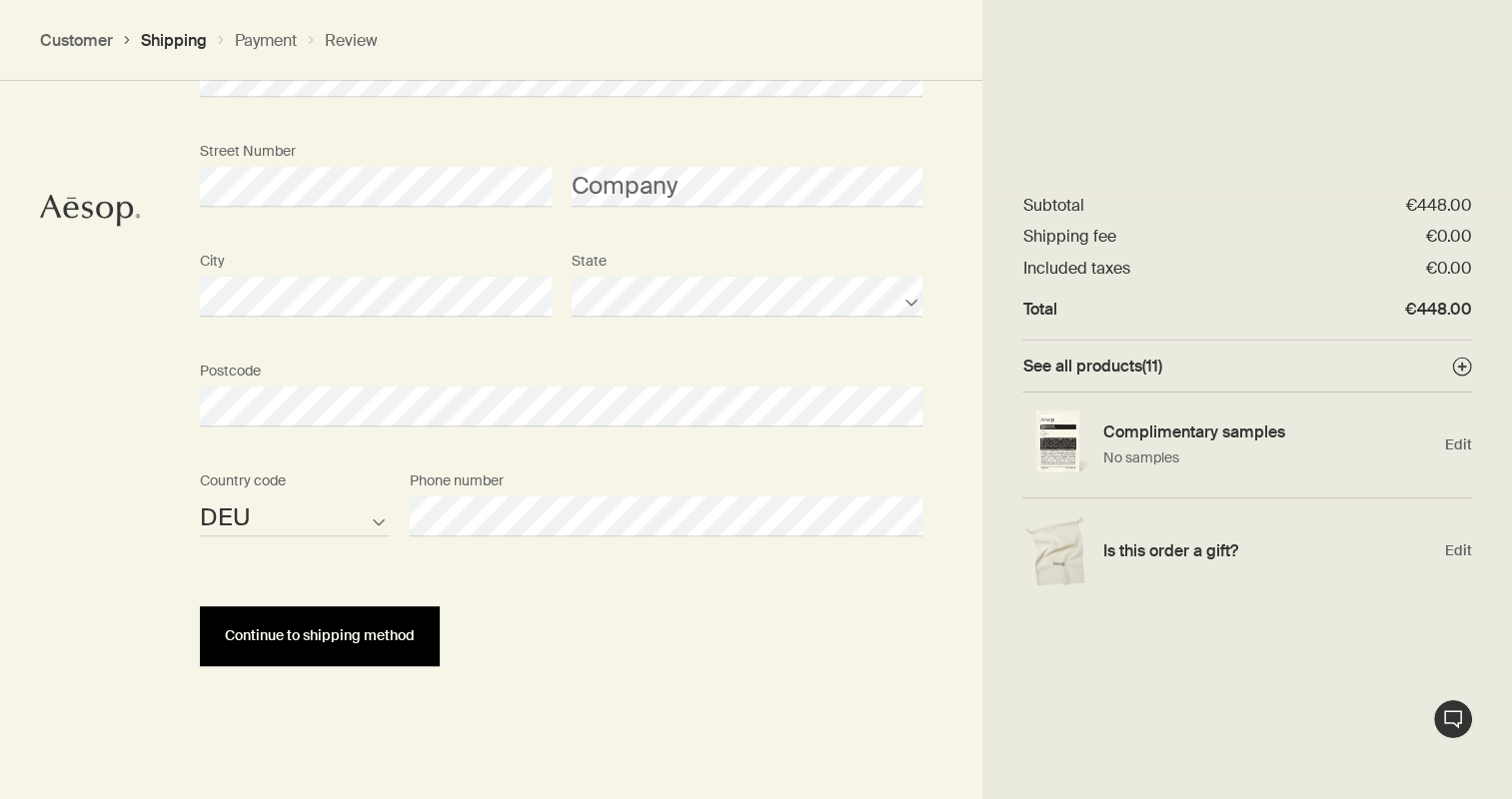 click on "Continue to shipping method" at bounding box center [320, 635] 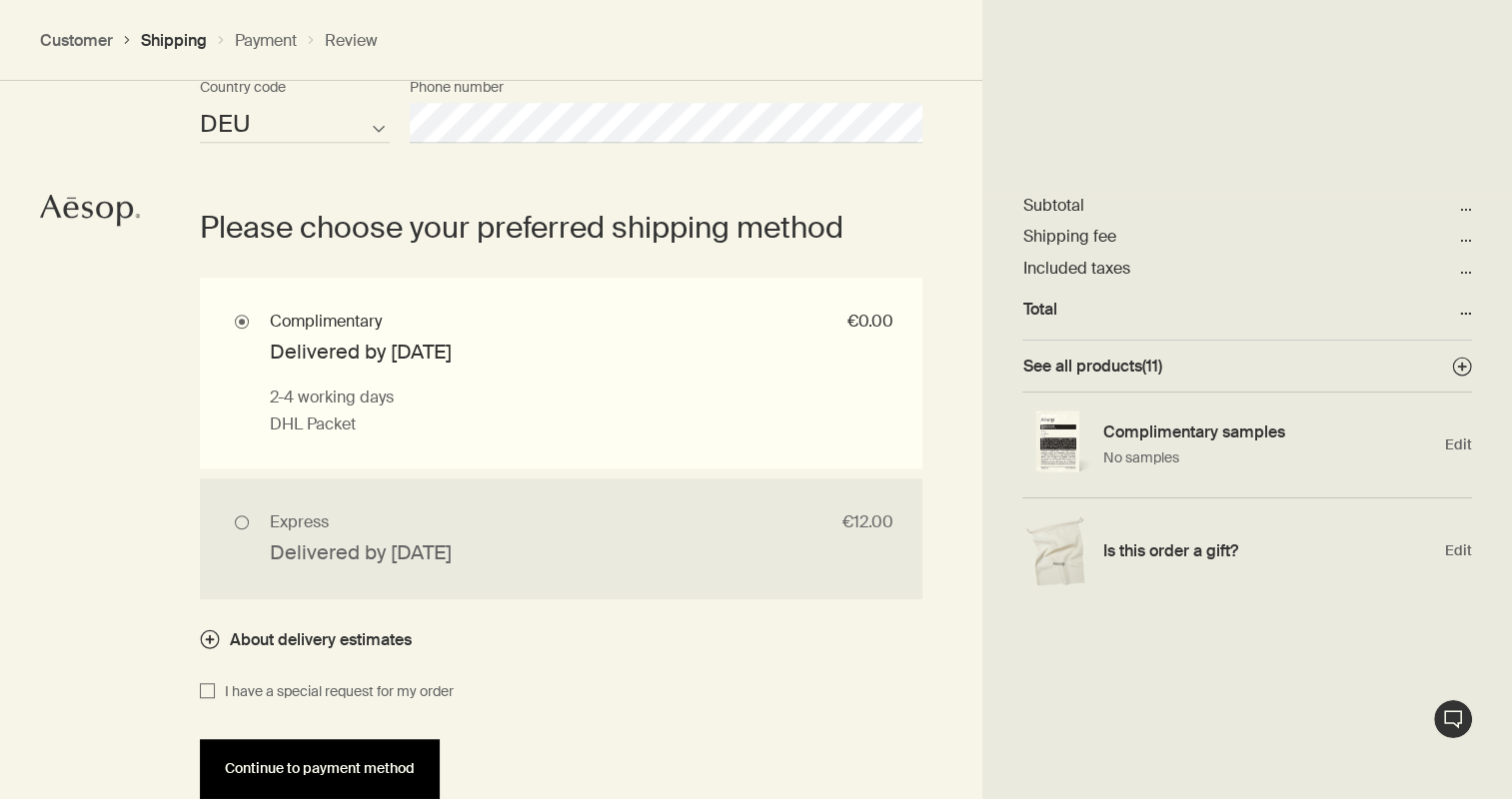 scroll, scrollTop: 1324, scrollLeft: 0, axis: vertical 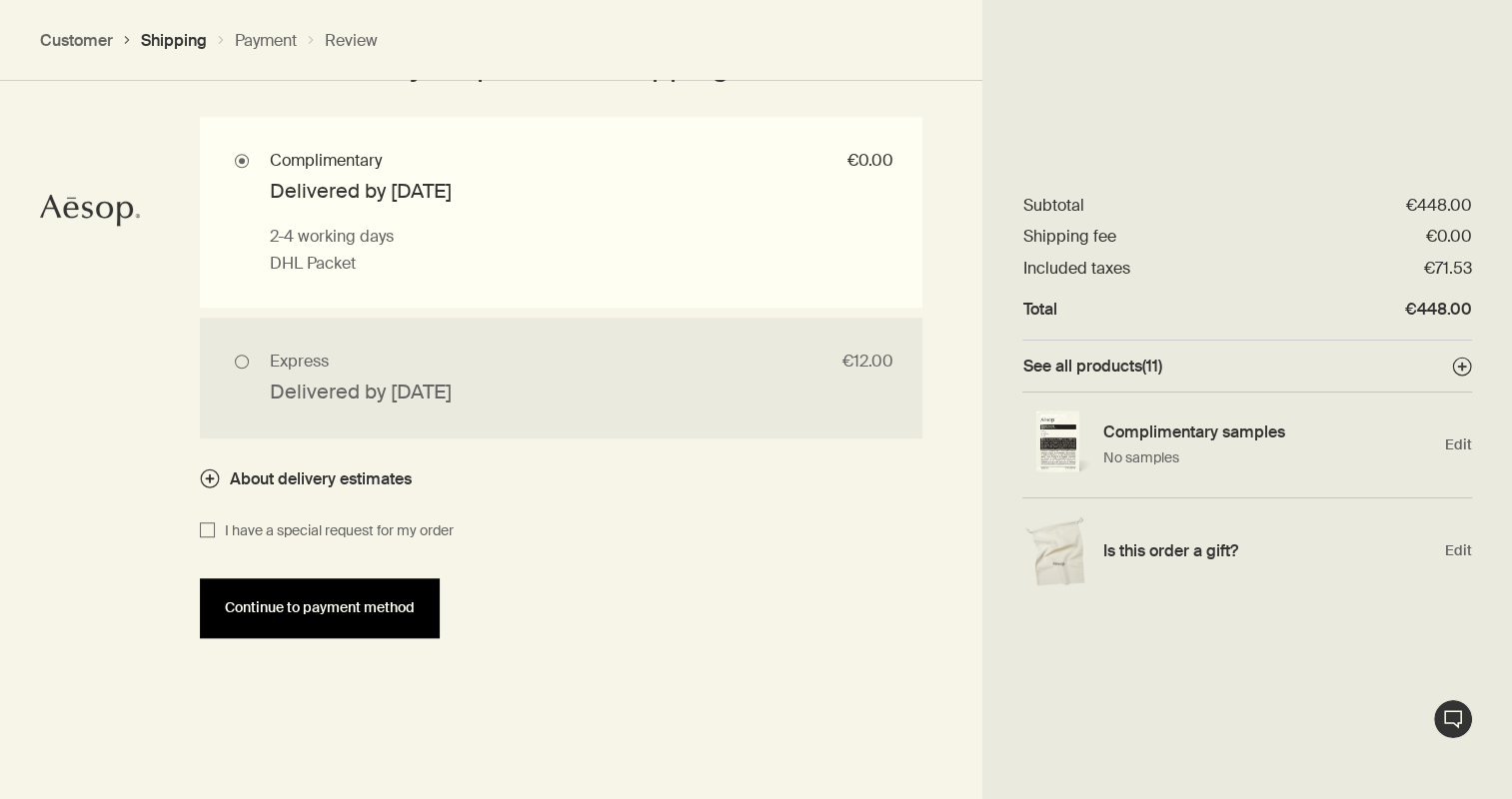 click on "Continue to payment method" at bounding box center (320, 608) 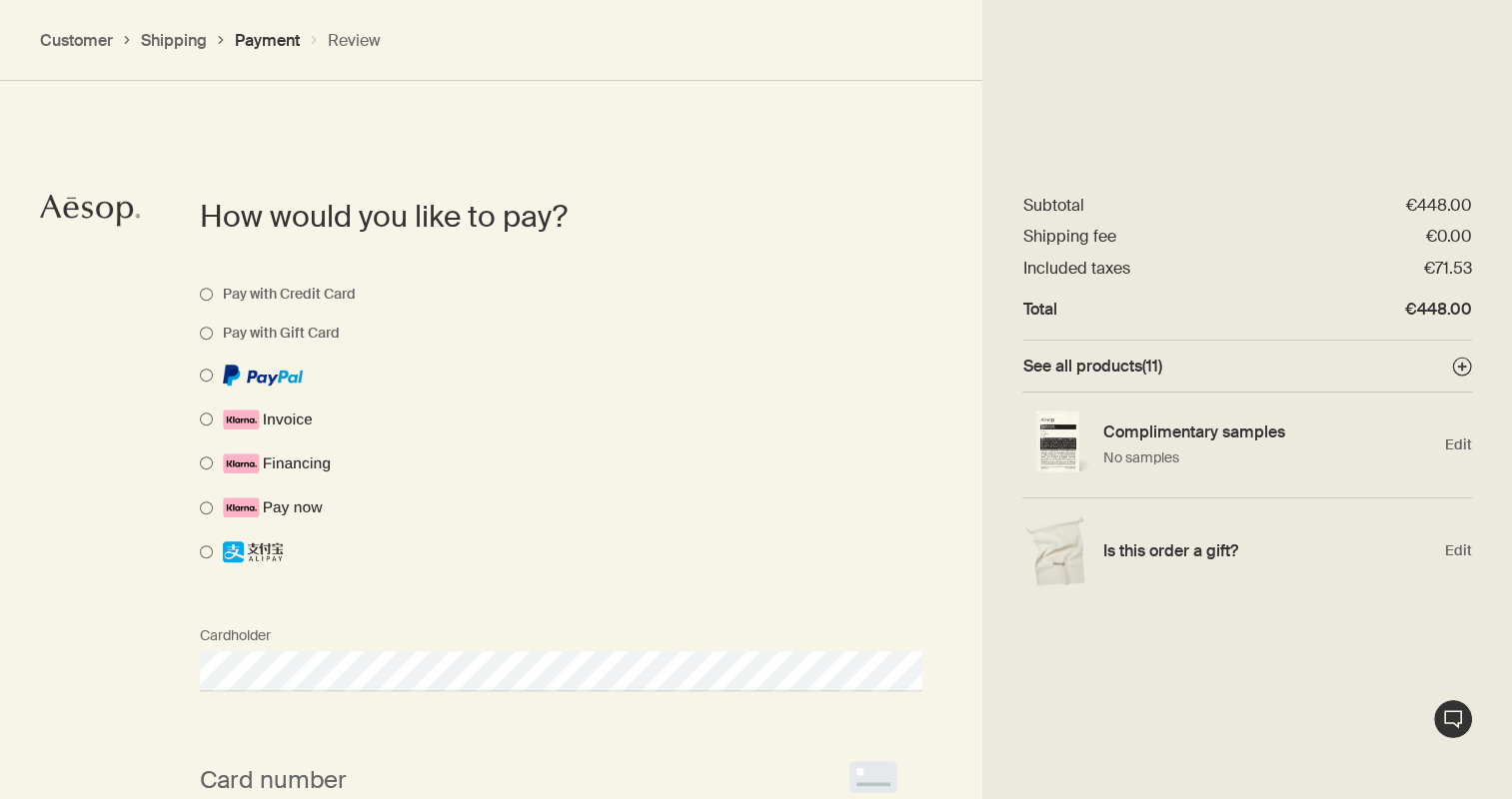 scroll, scrollTop: 1002, scrollLeft: 0, axis: vertical 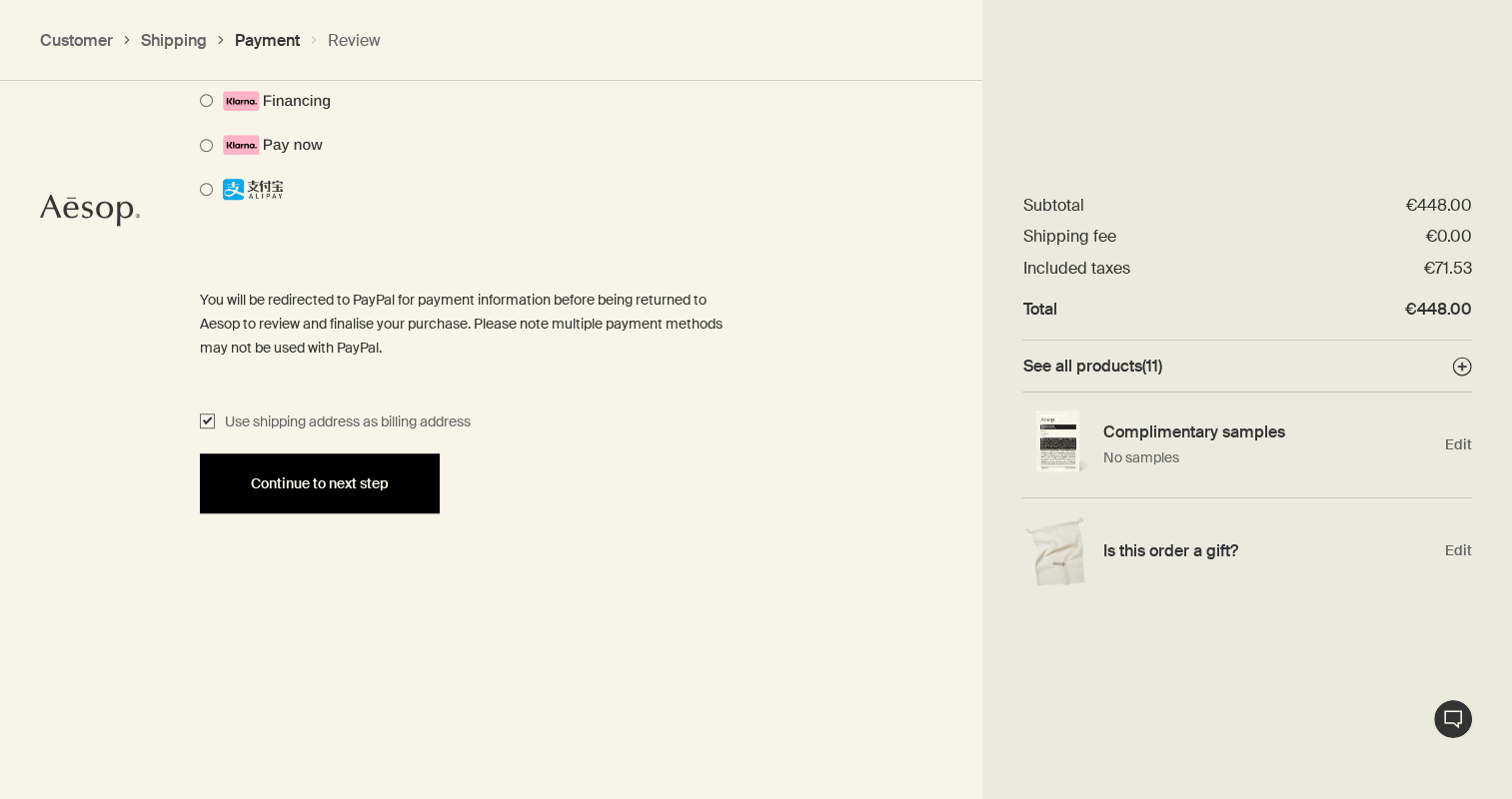 click on "Continue to next step" at bounding box center (320, 483) 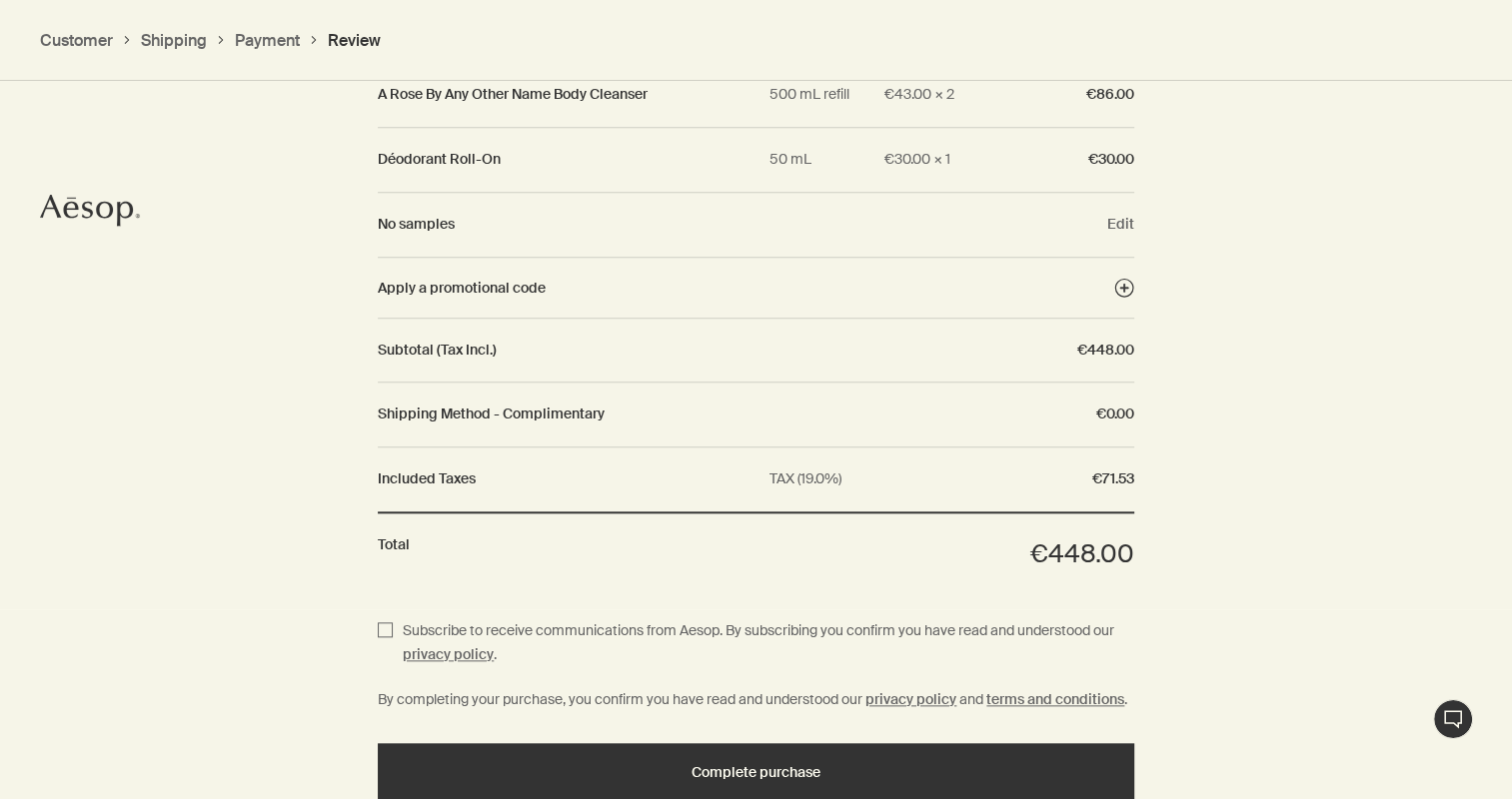 scroll, scrollTop: 2133, scrollLeft: 0, axis: vertical 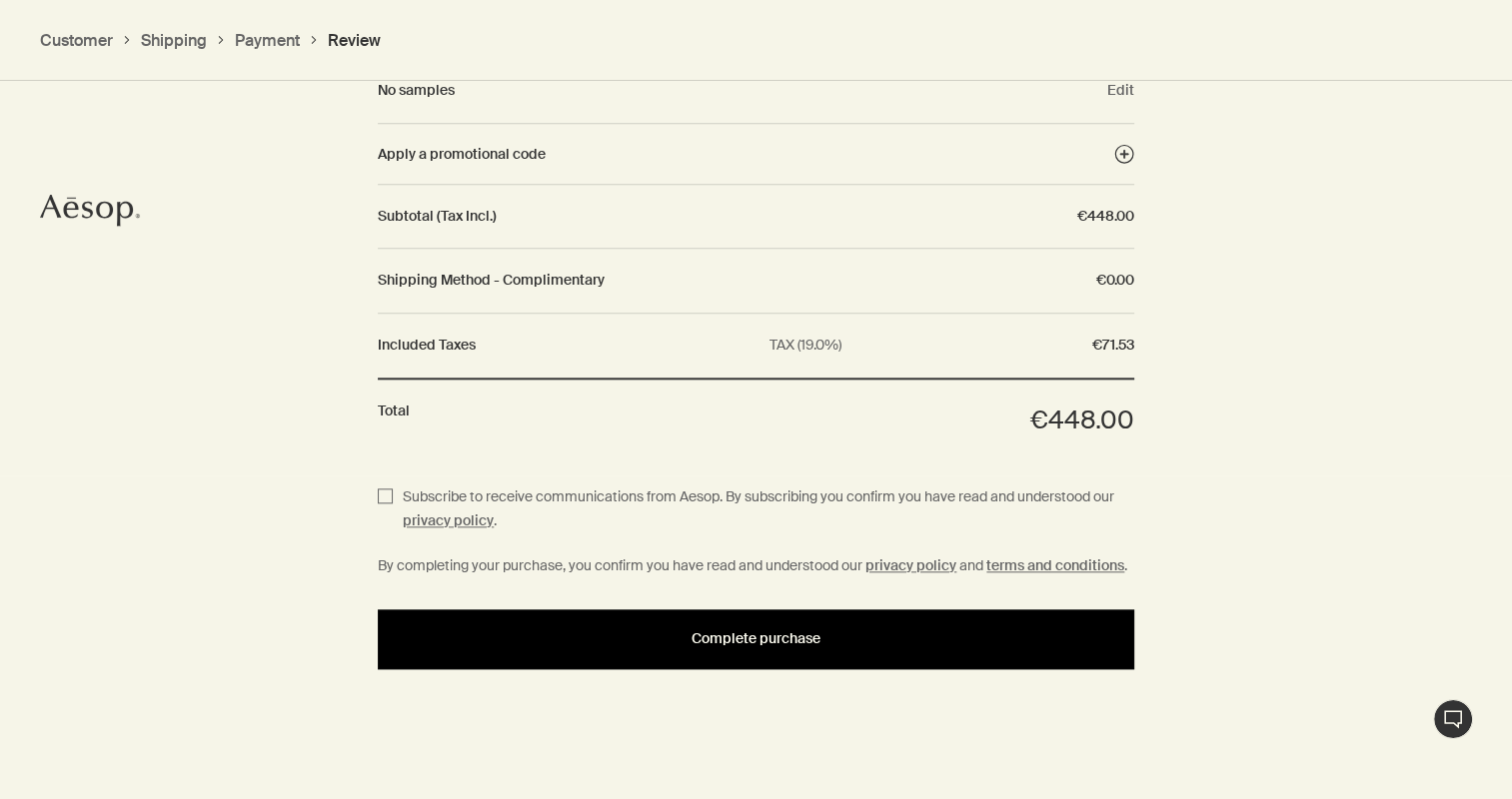 click on "Complete purchase" at bounding box center [756, 638] 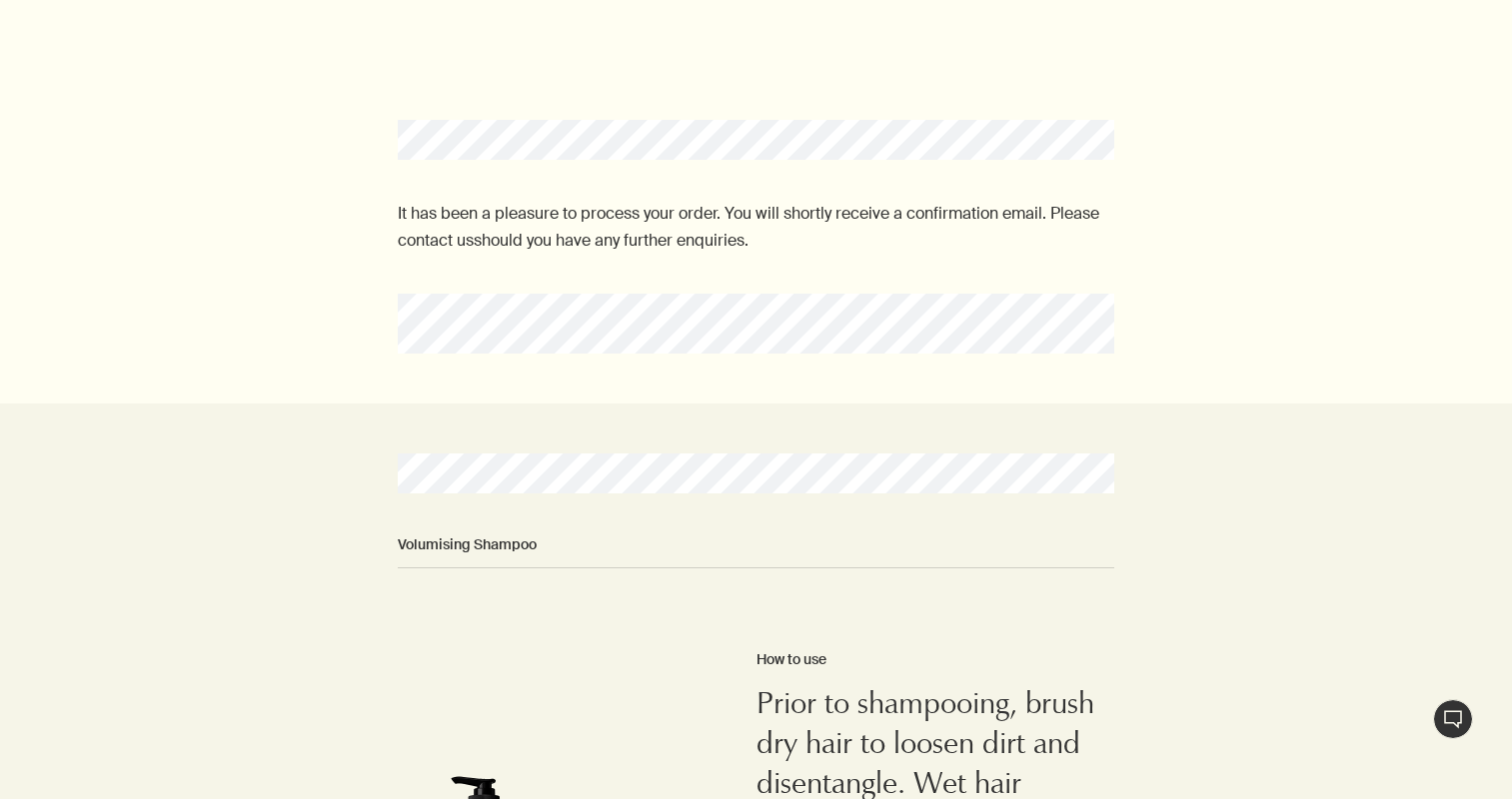 scroll, scrollTop: 0, scrollLeft: 0, axis: both 